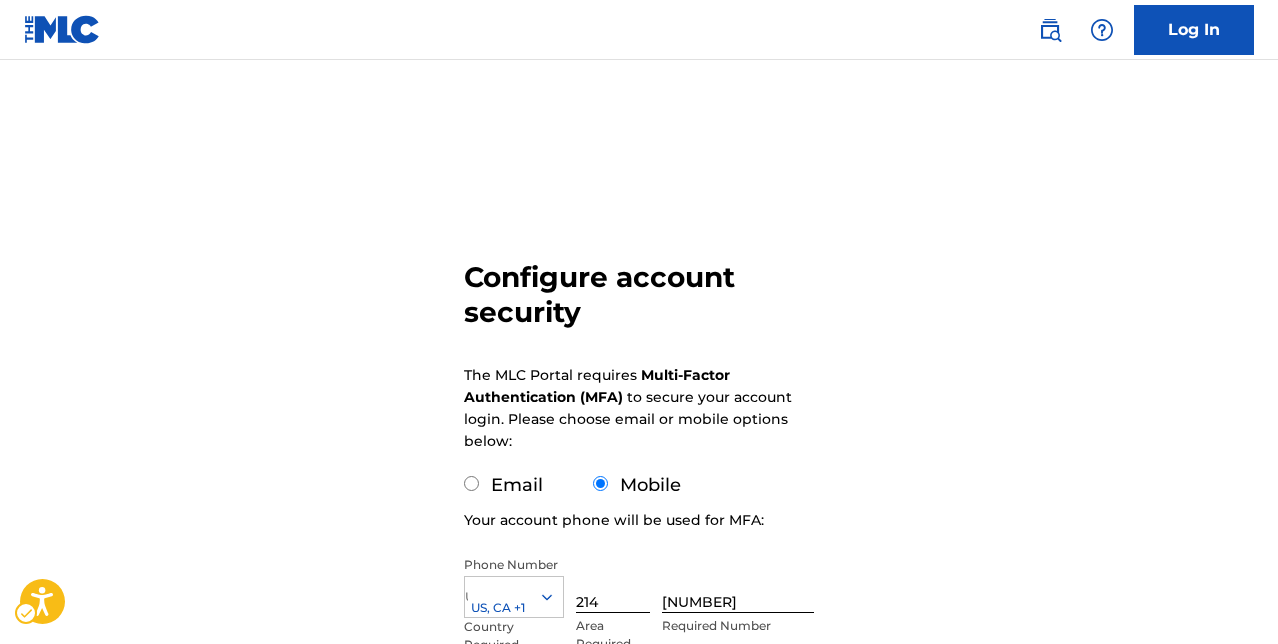 scroll, scrollTop: 0, scrollLeft: 0, axis: both 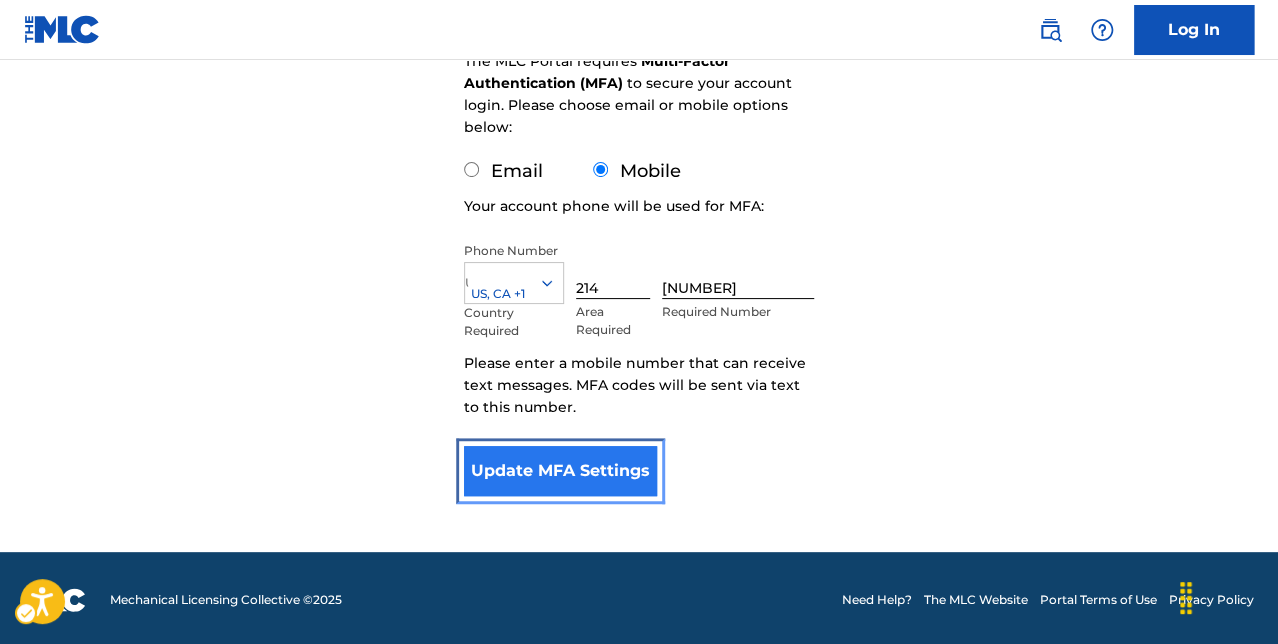 click on "Update MFA Settings" at bounding box center (560, 471) 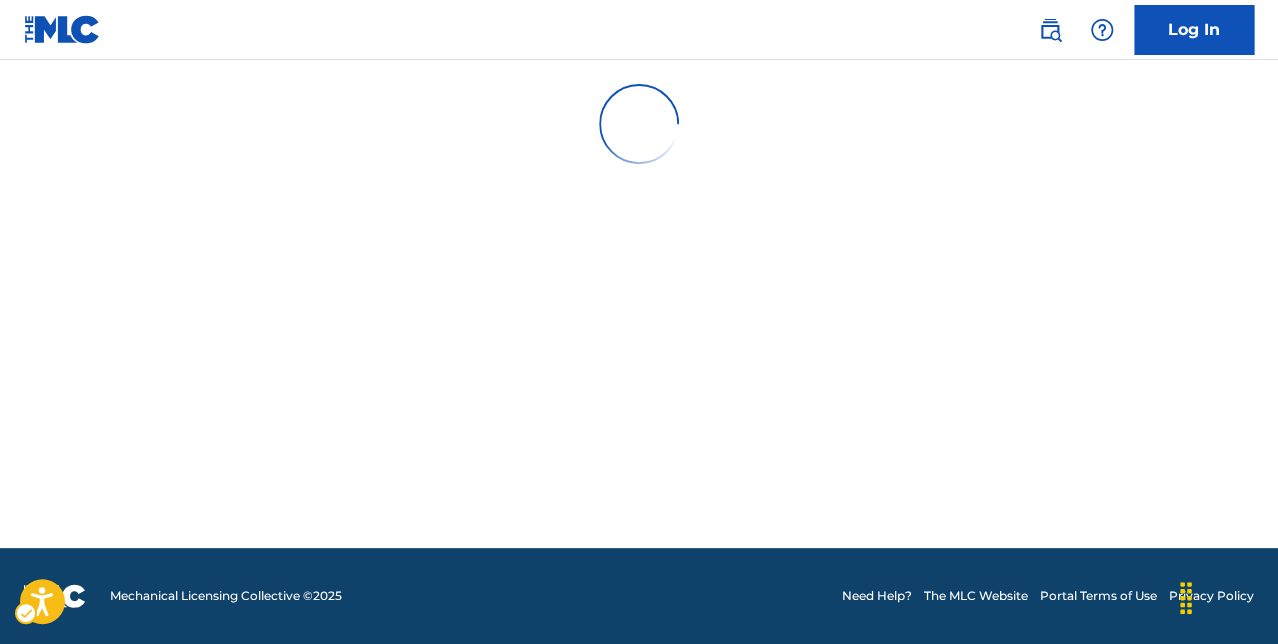 scroll, scrollTop: 0, scrollLeft: 0, axis: both 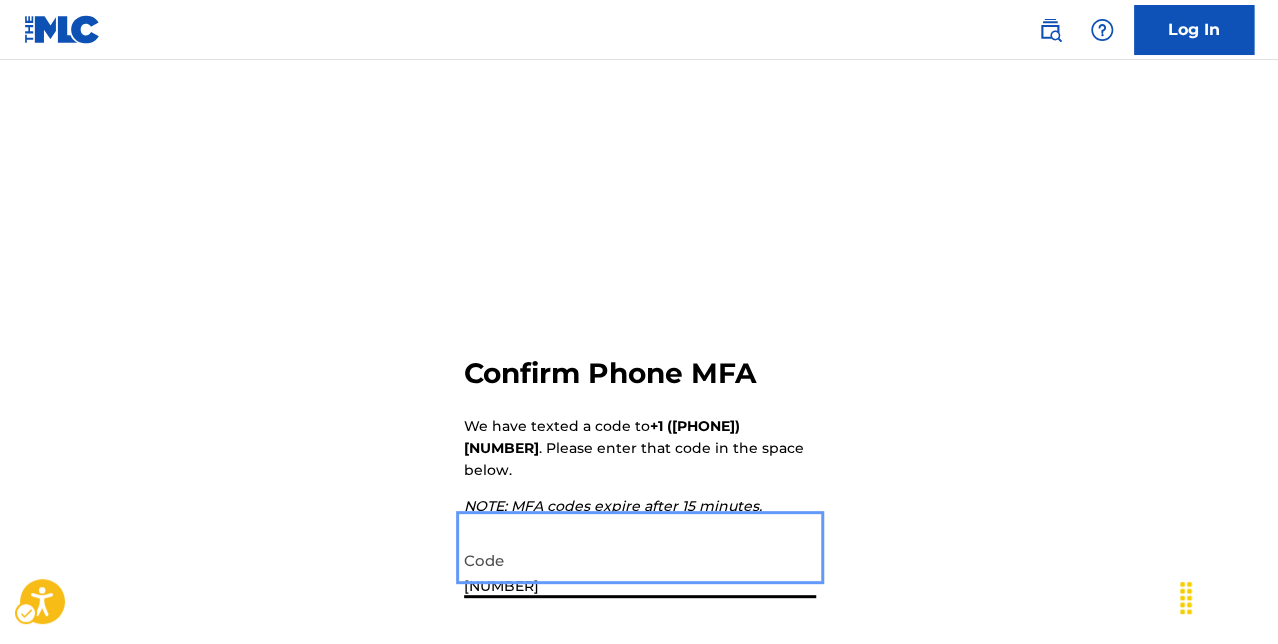 type on "664129" 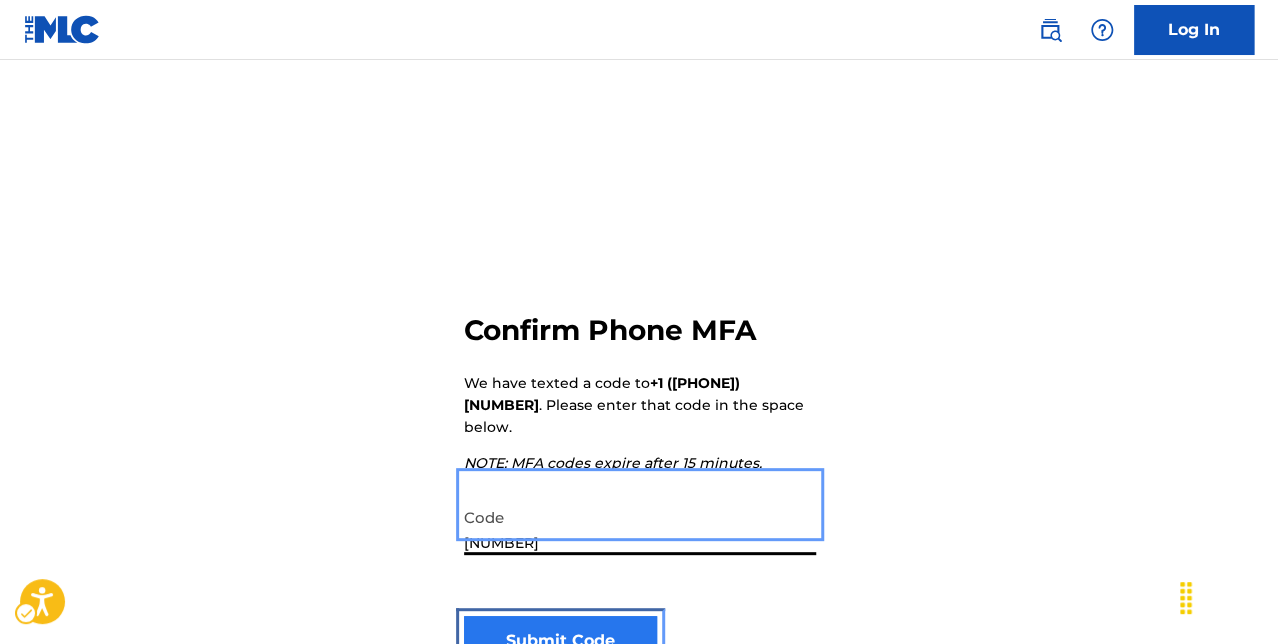 type 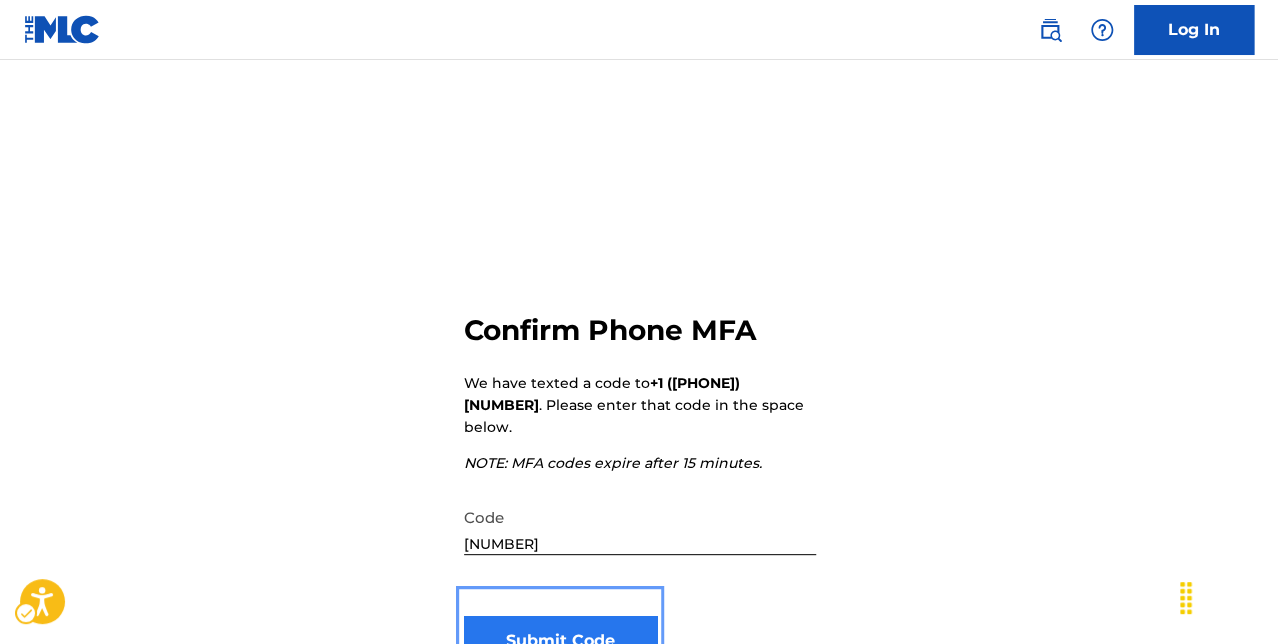 click on "Submit Code" at bounding box center (560, 641) 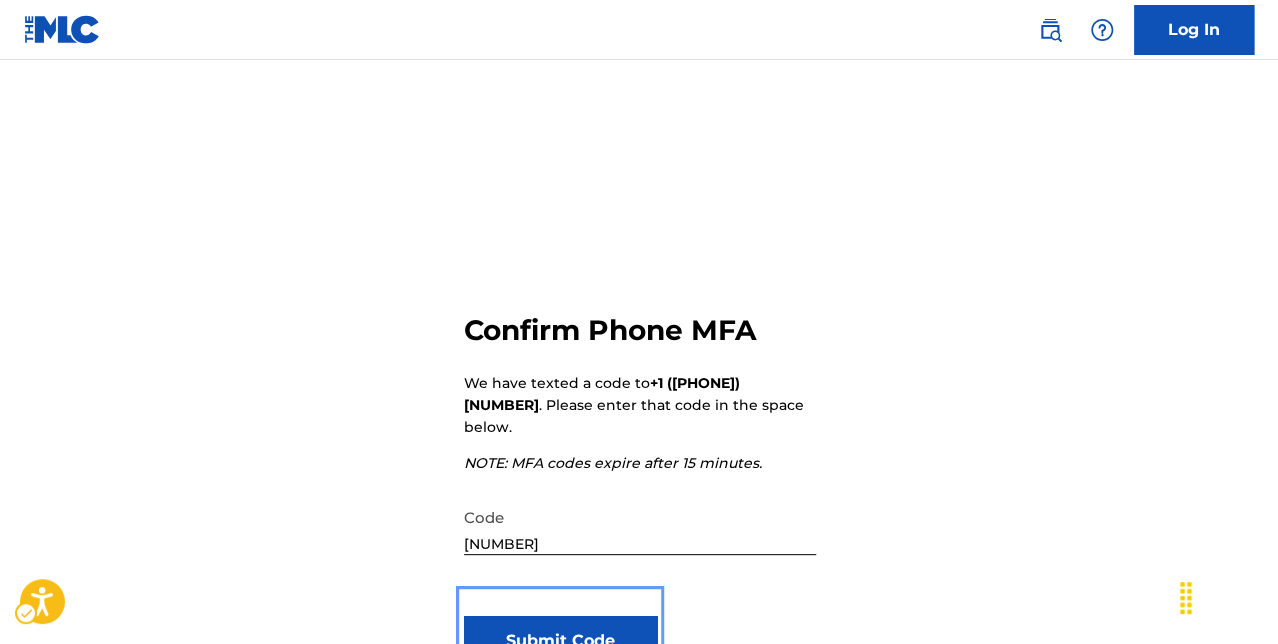scroll, scrollTop: 0, scrollLeft: 0, axis: both 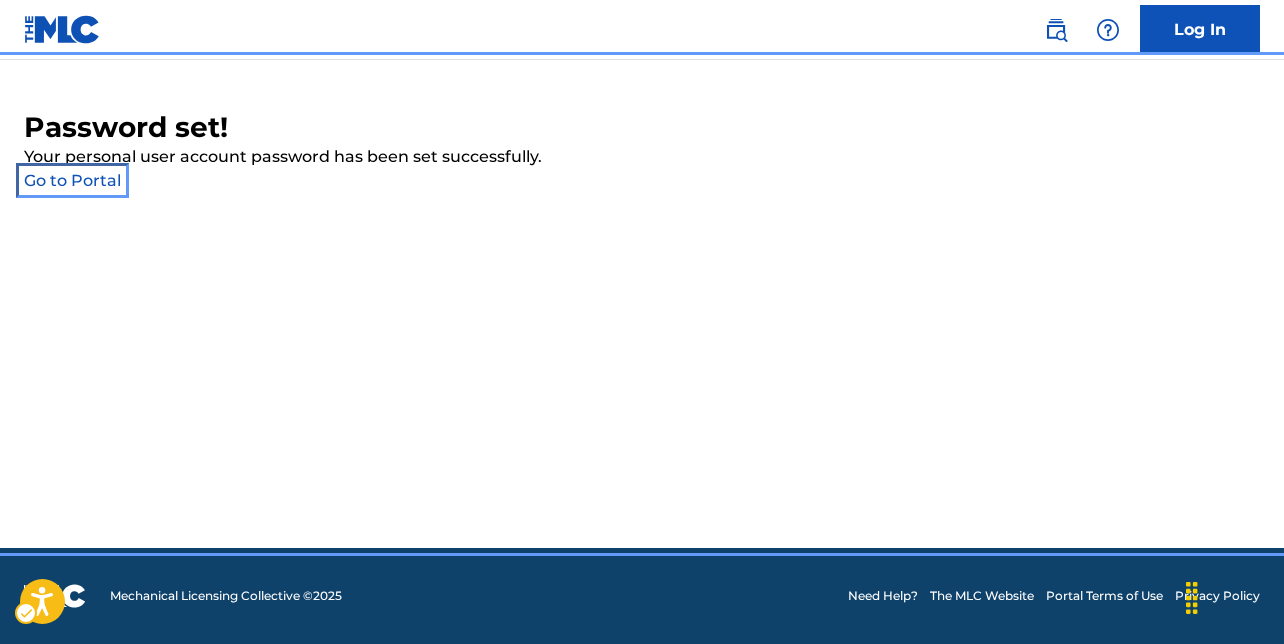 click on "account -  Go to Portal" at bounding box center (72, 180) 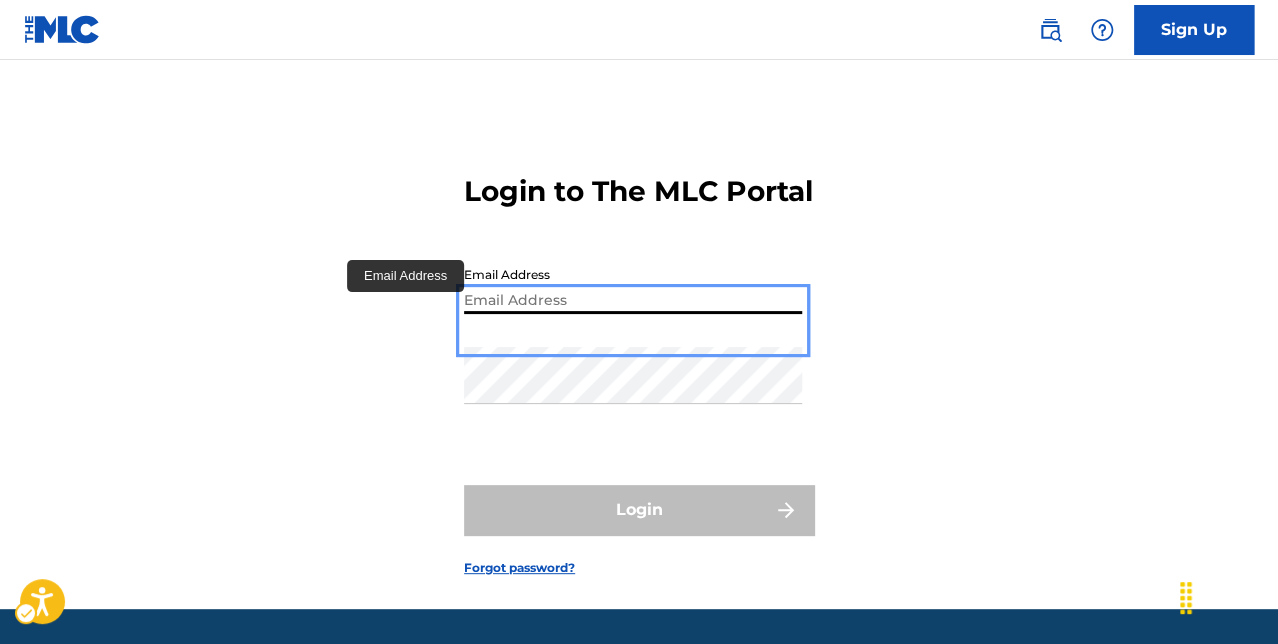 type on "[EMAIL]" 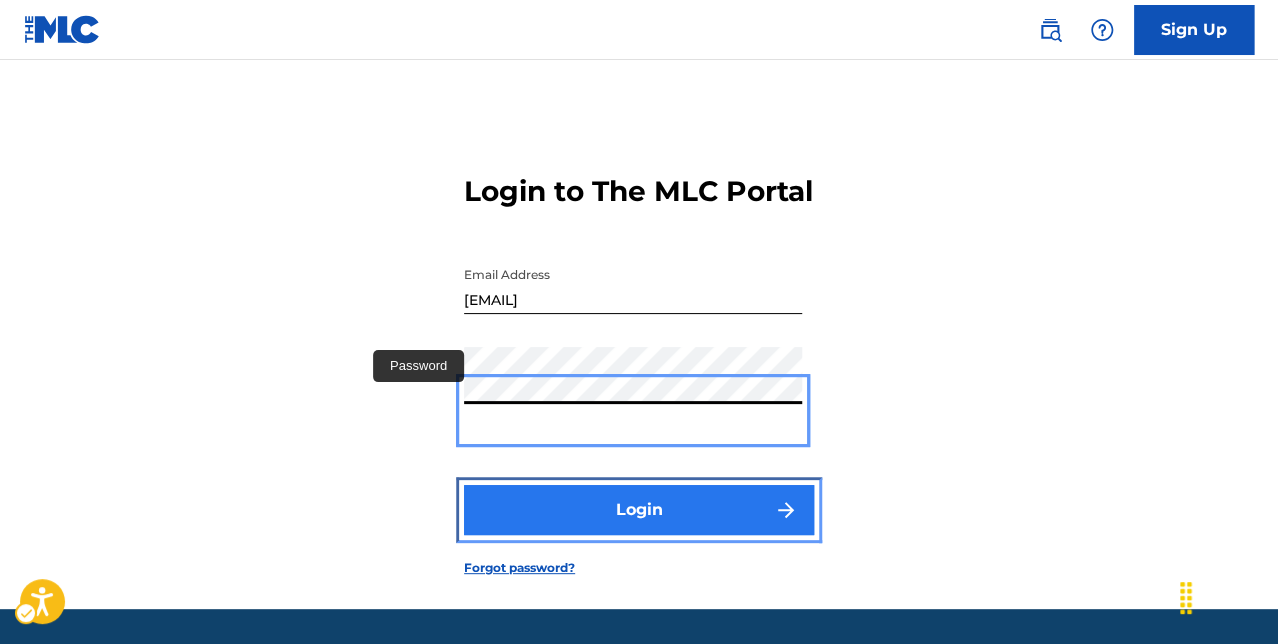 type 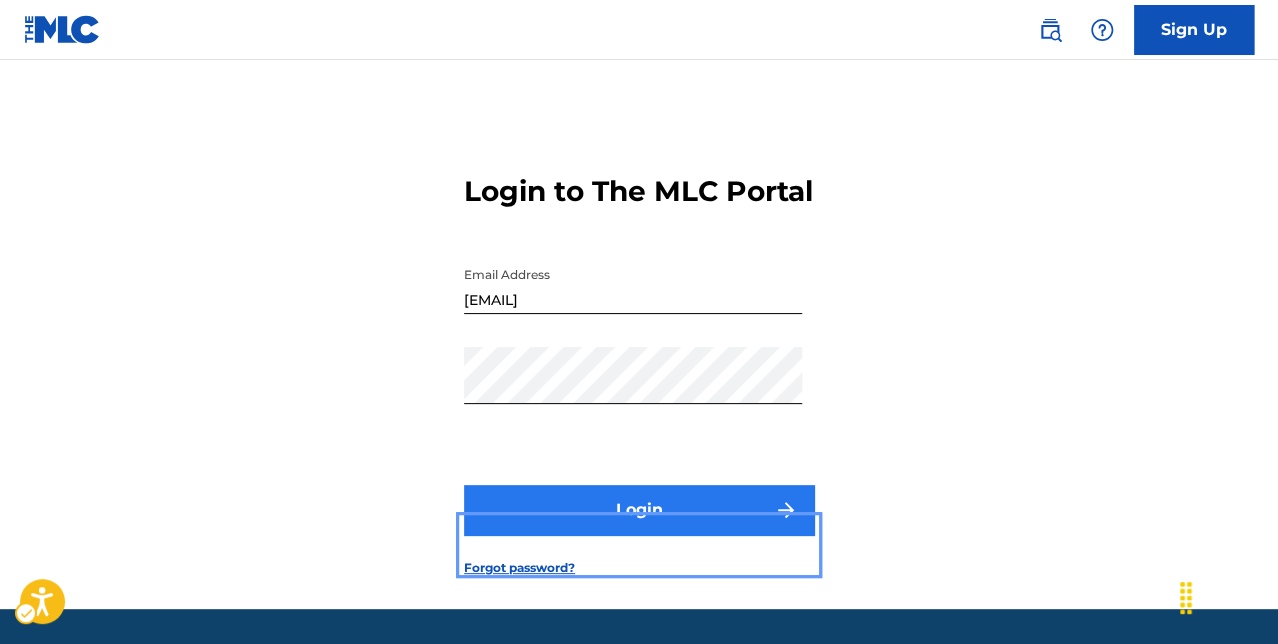 click on "Login" at bounding box center (639, 510) 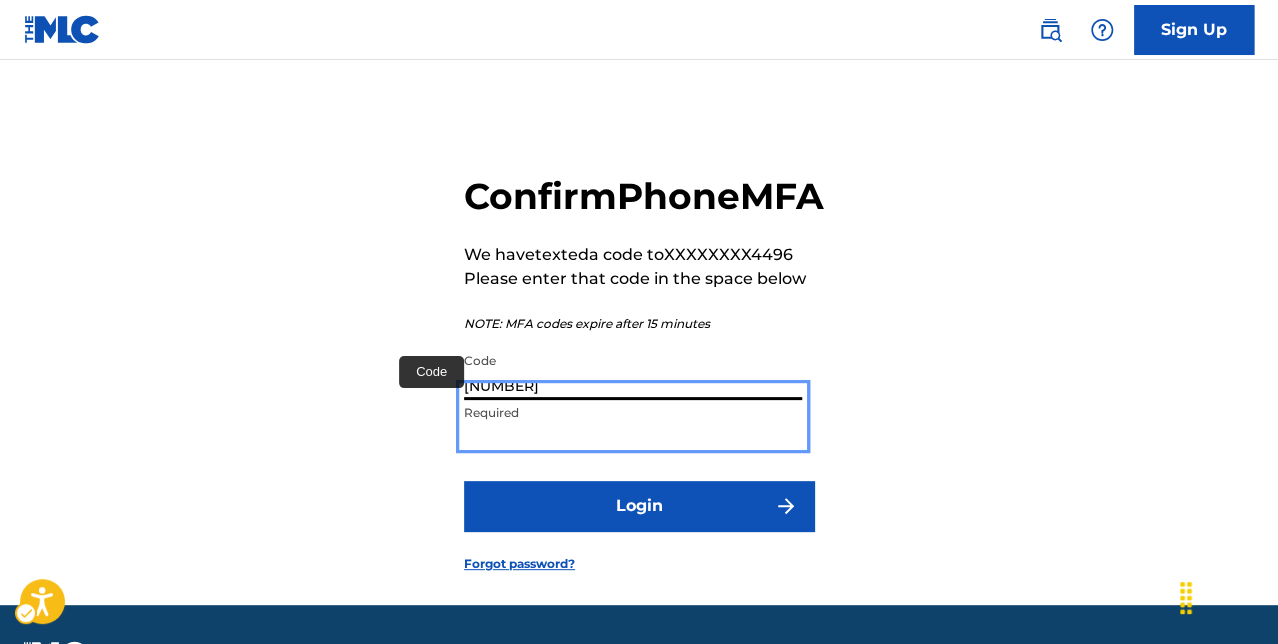 type on "670937" 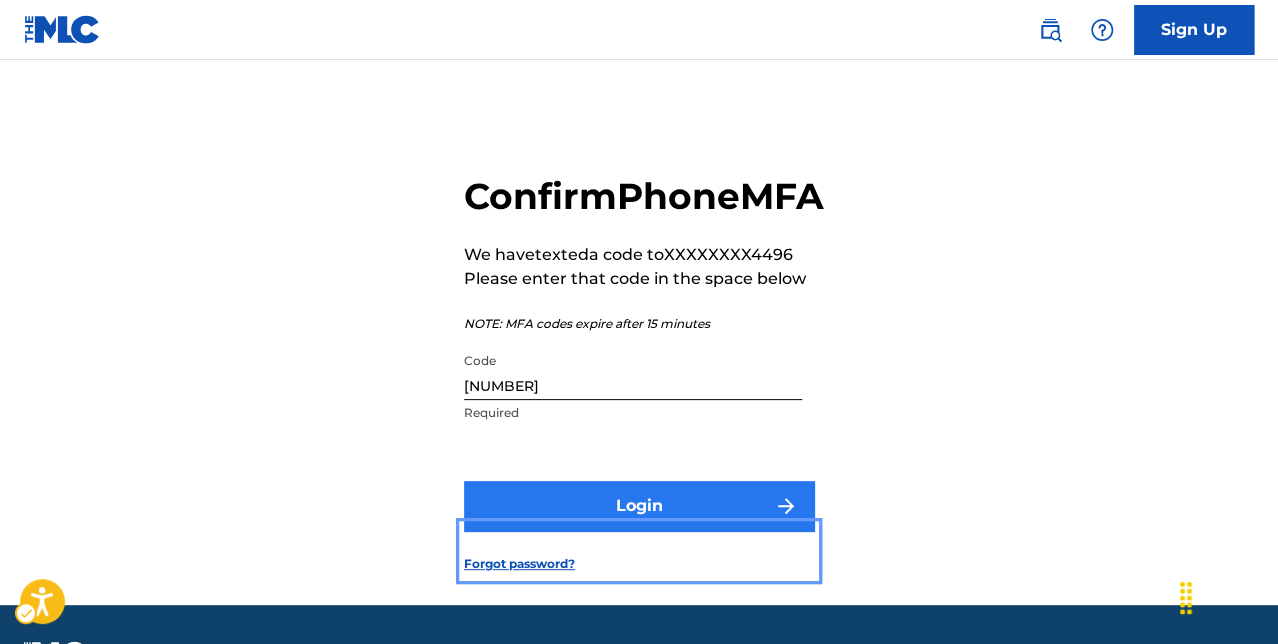 click on "Login" at bounding box center (639, 506) 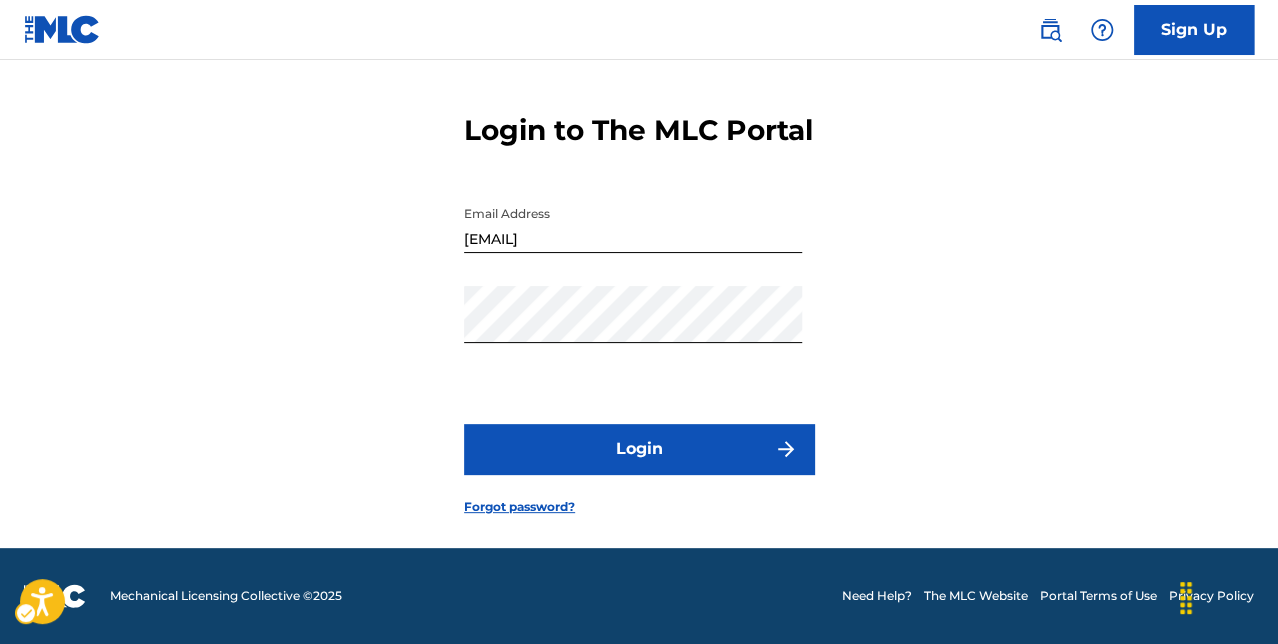 scroll, scrollTop: 0, scrollLeft: 0, axis: both 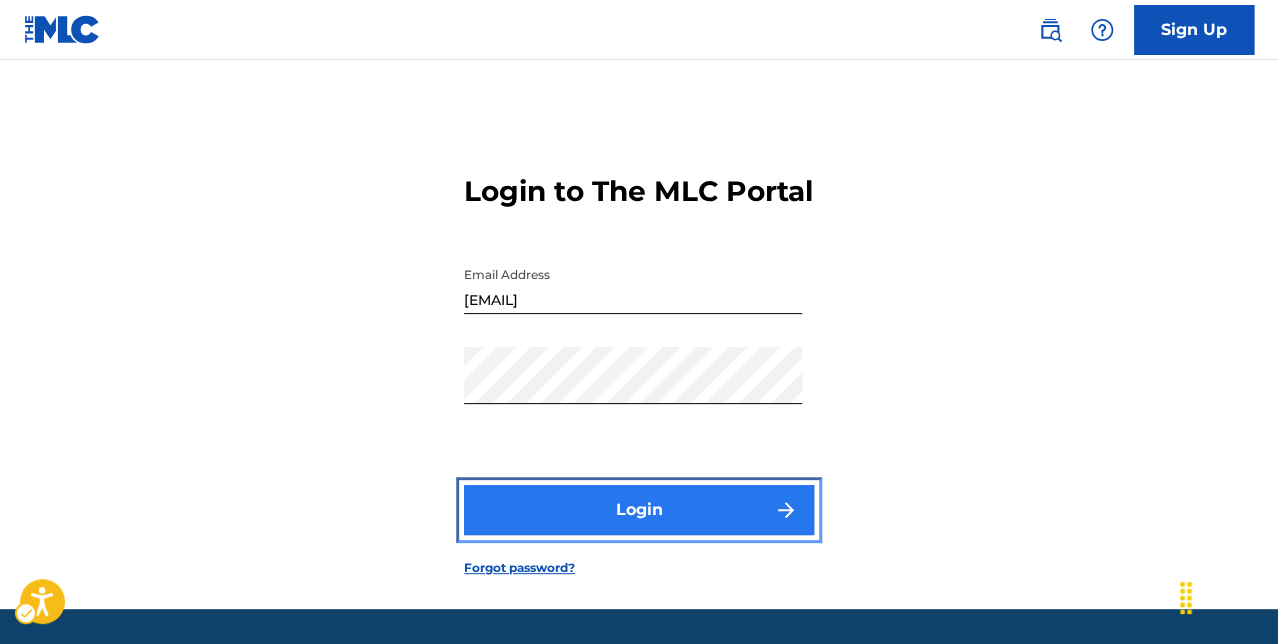 click on "Login" at bounding box center [639, 510] 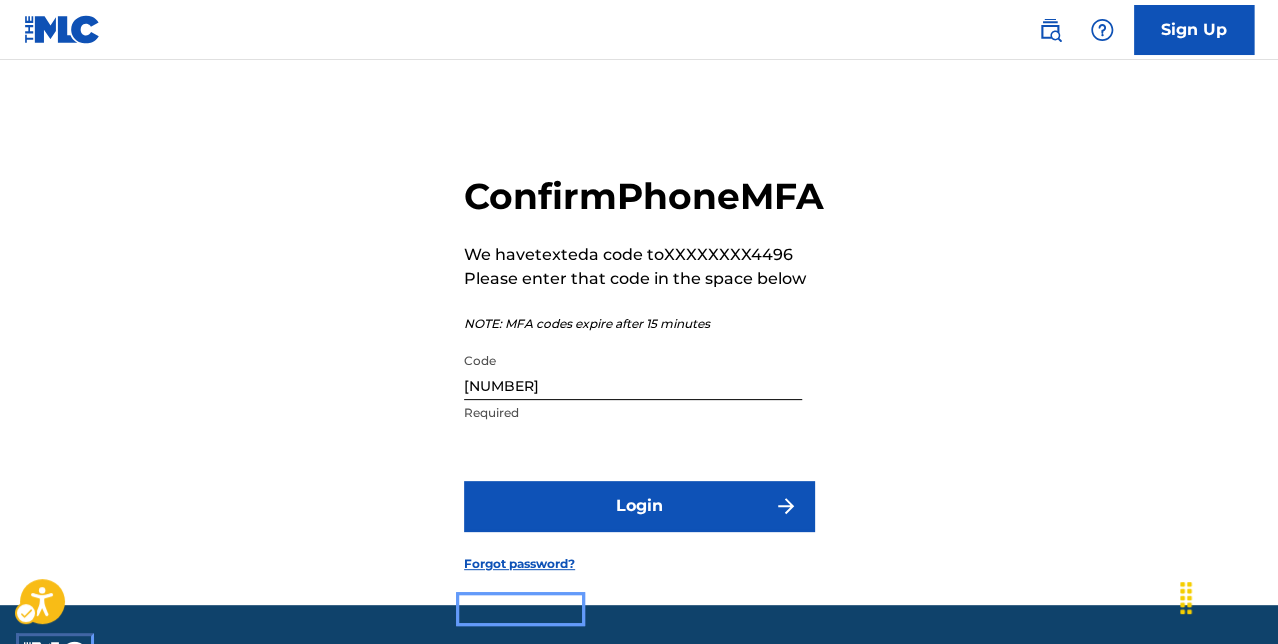 scroll, scrollTop: 102, scrollLeft: 0, axis: vertical 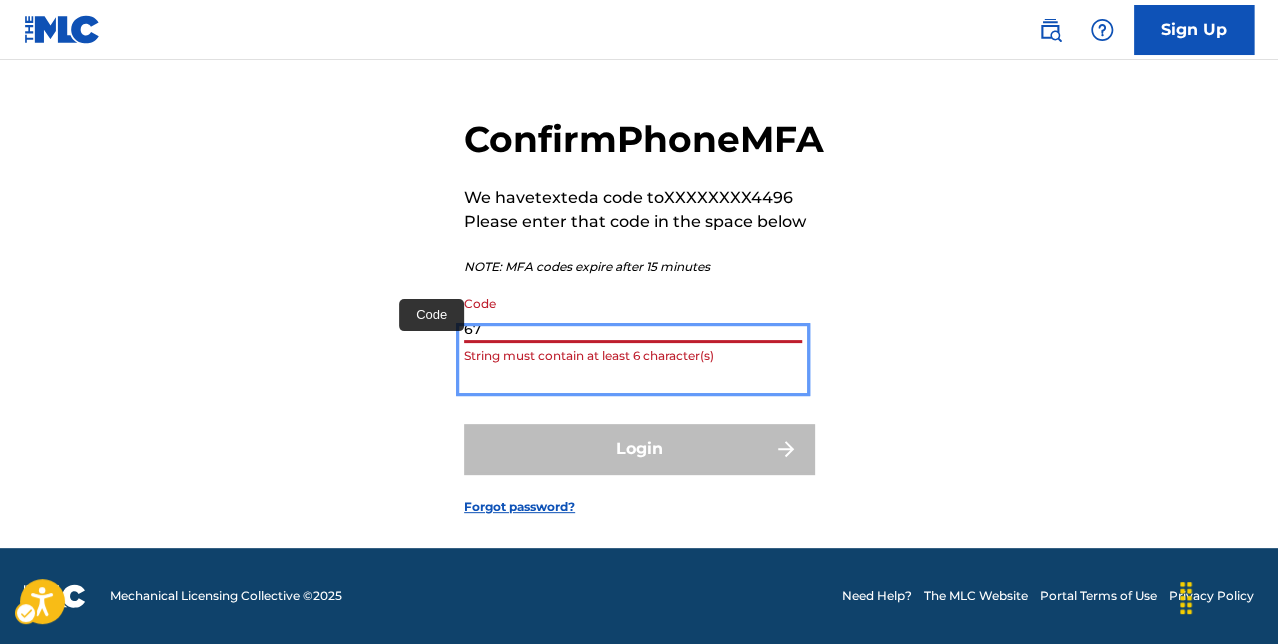 type on "6" 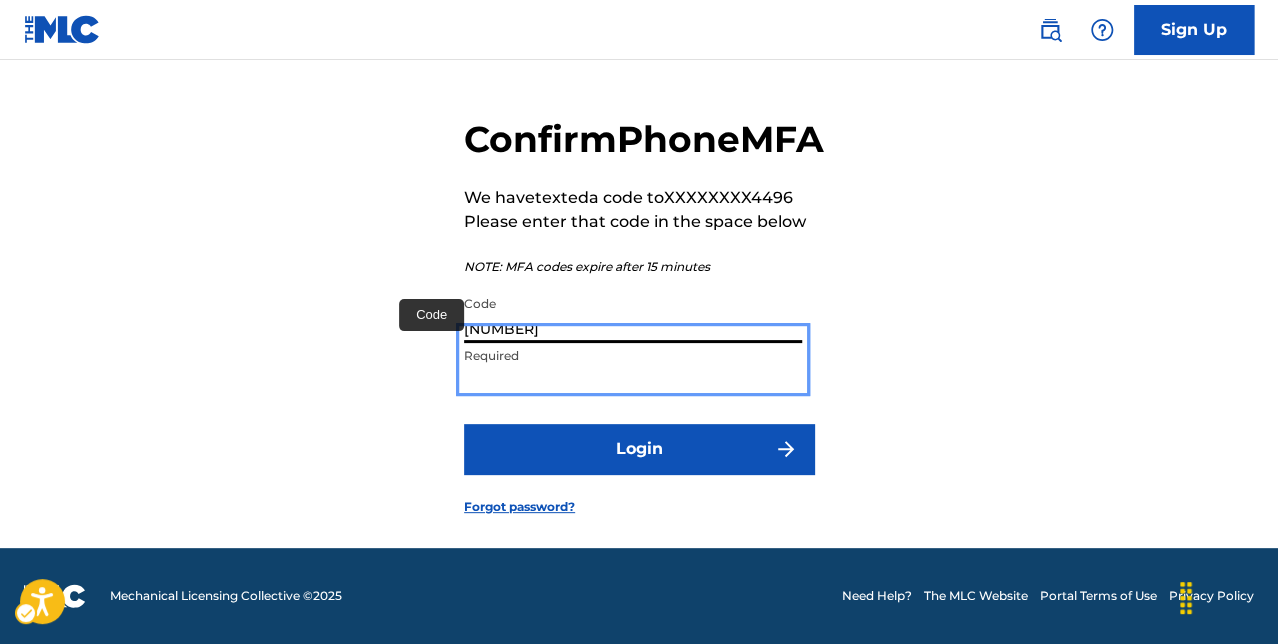 type on "326178" 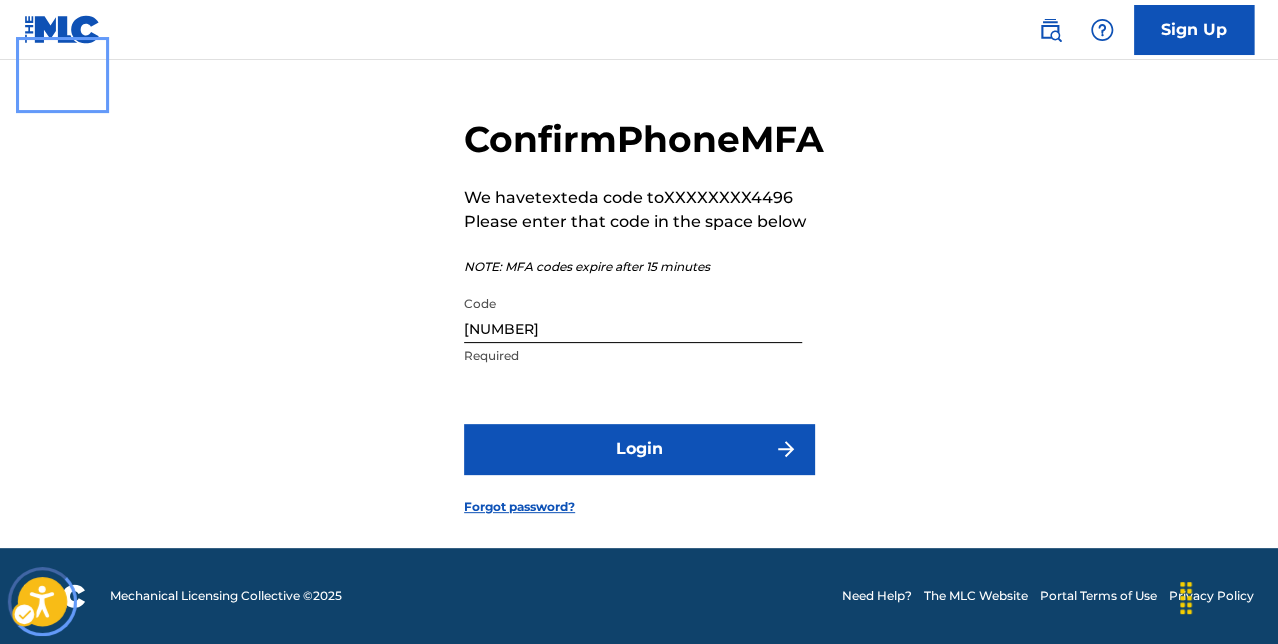 type 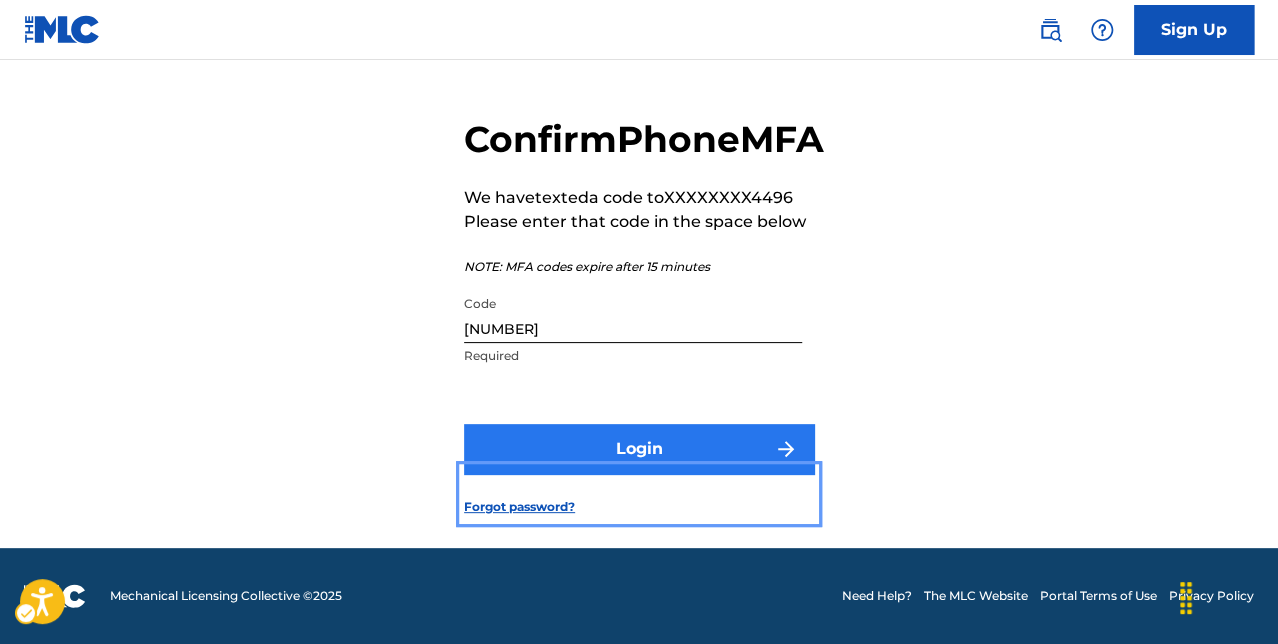 click on "Login" at bounding box center (639, 449) 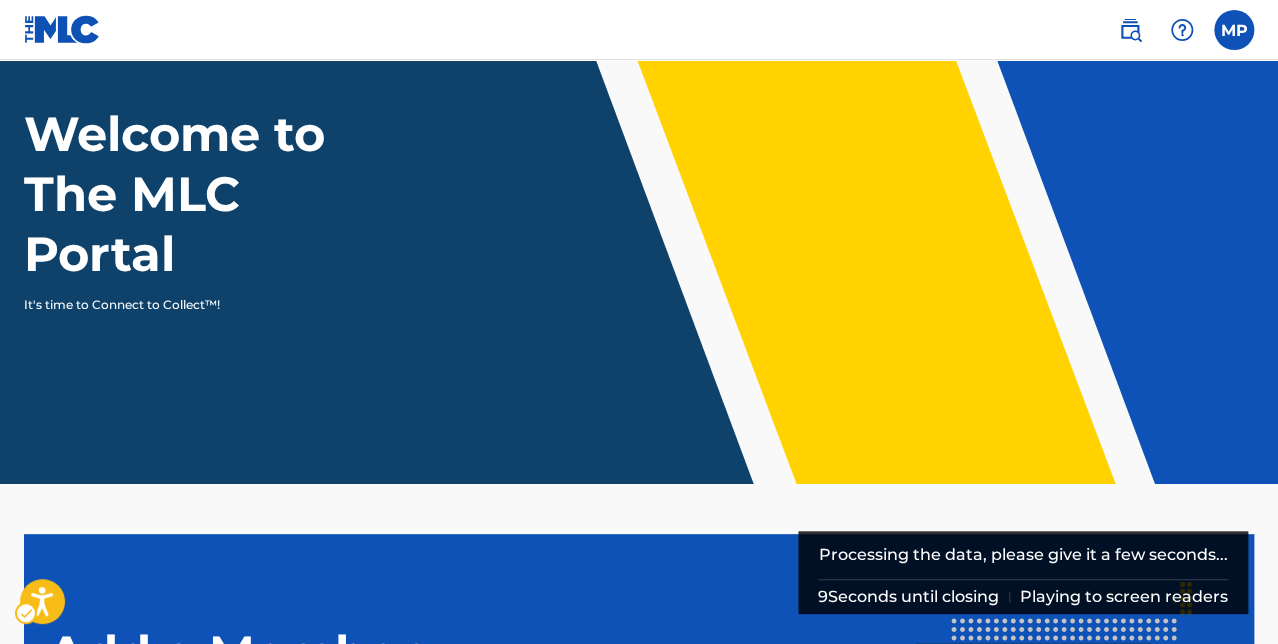 scroll, scrollTop: 0, scrollLeft: 0, axis: both 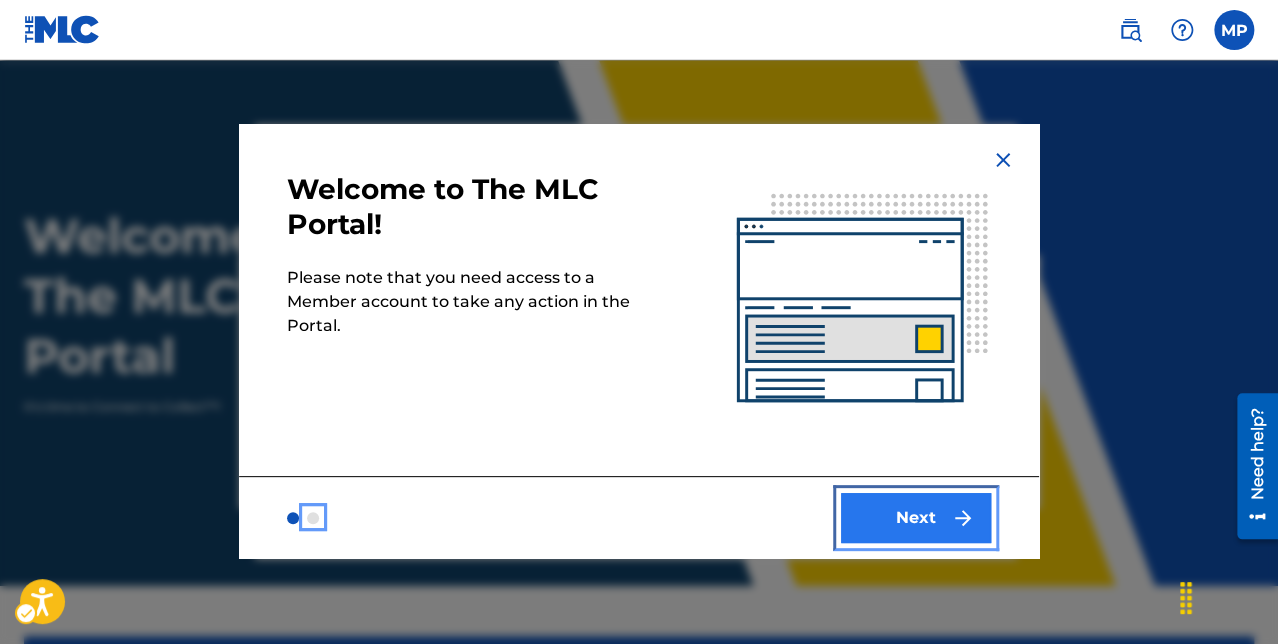 type 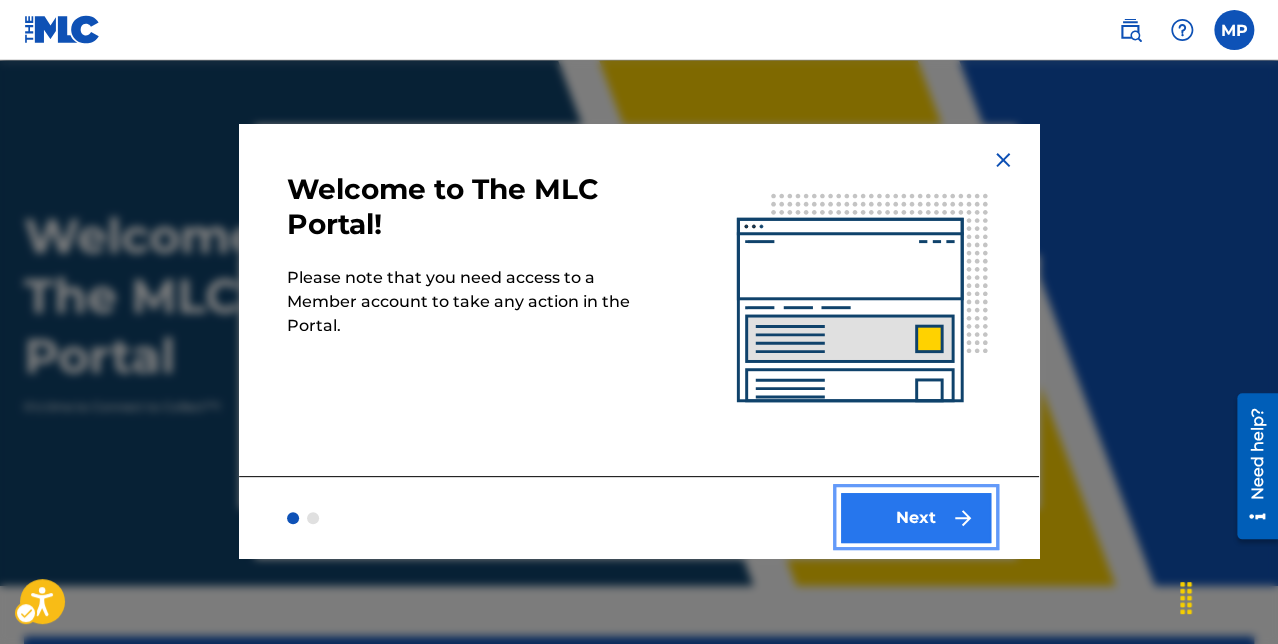click on "Next" at bounding box center (916, 518) 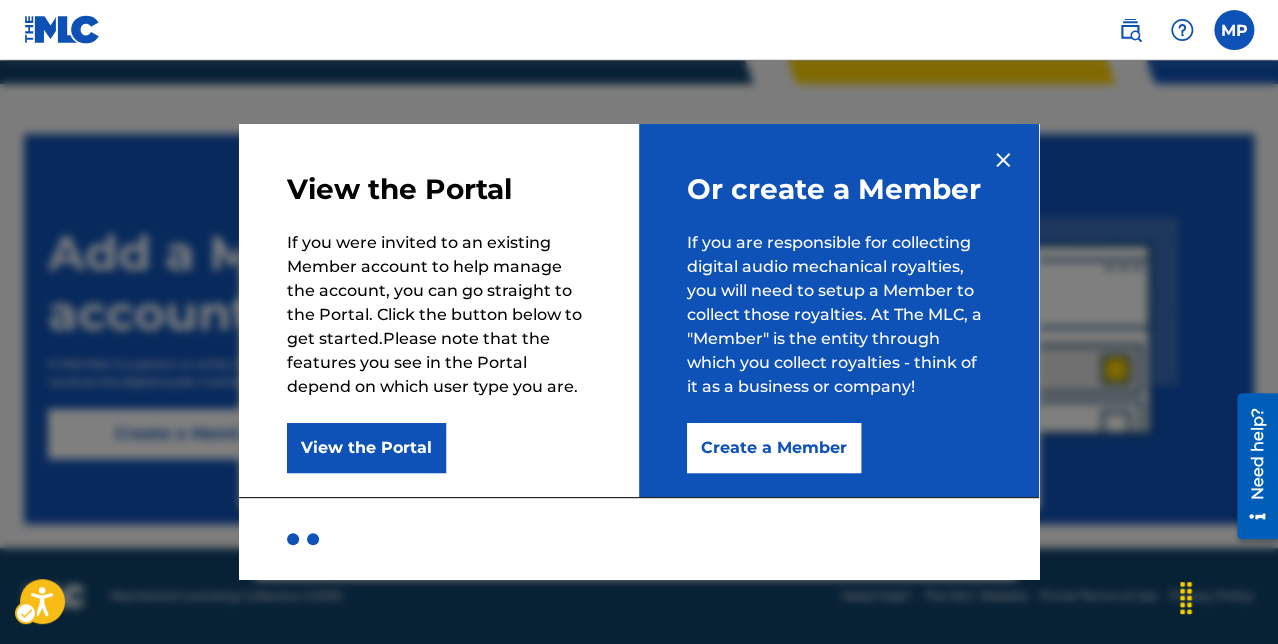 scroll, scrollTop: 85, scrollLeft: 0, axis: vertical 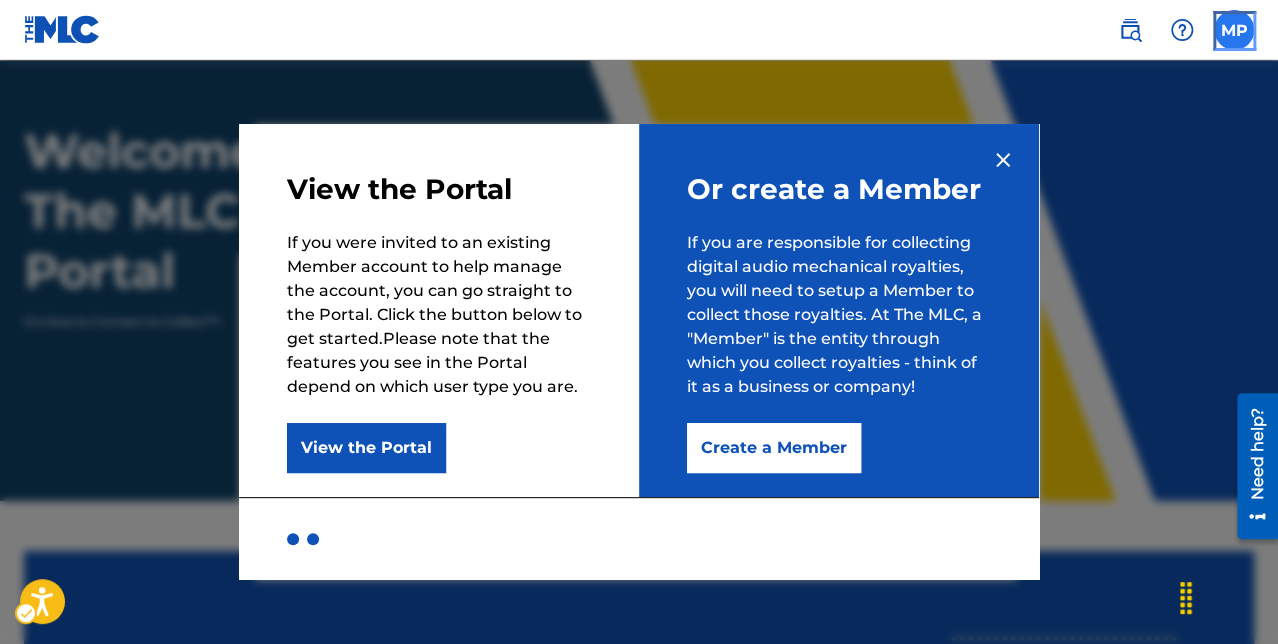click on "MP" at bounding box center [1234, 31] 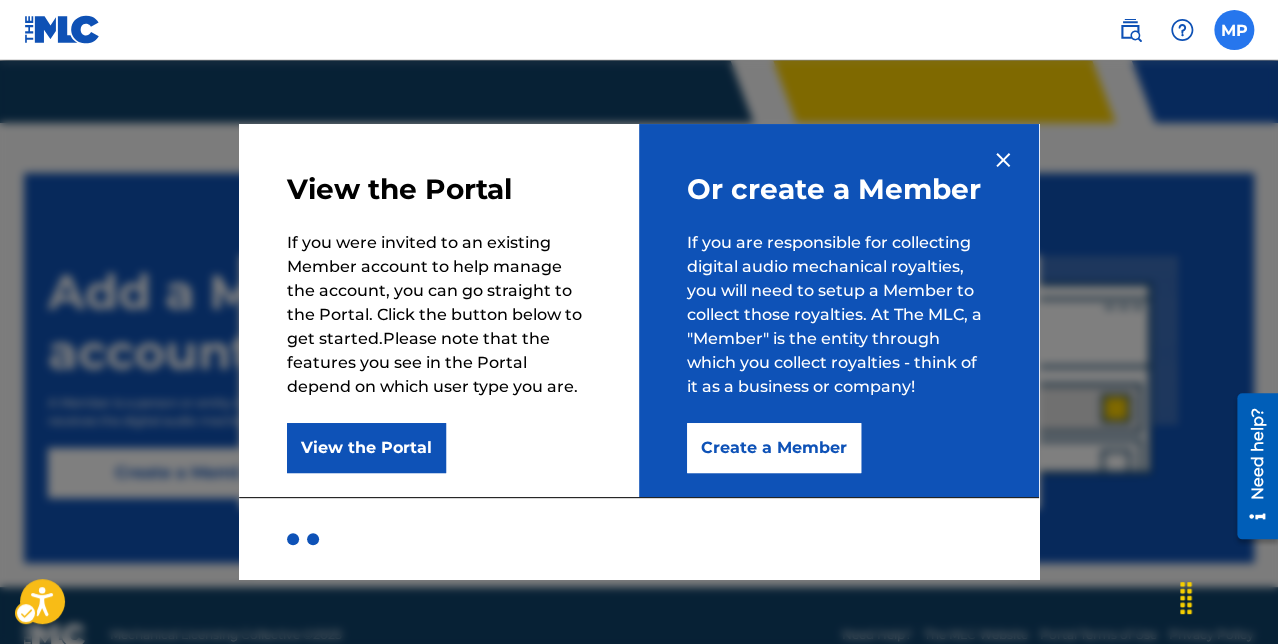 scroll, scrollTop: 502, scrollLeft: 0, axis: vertical 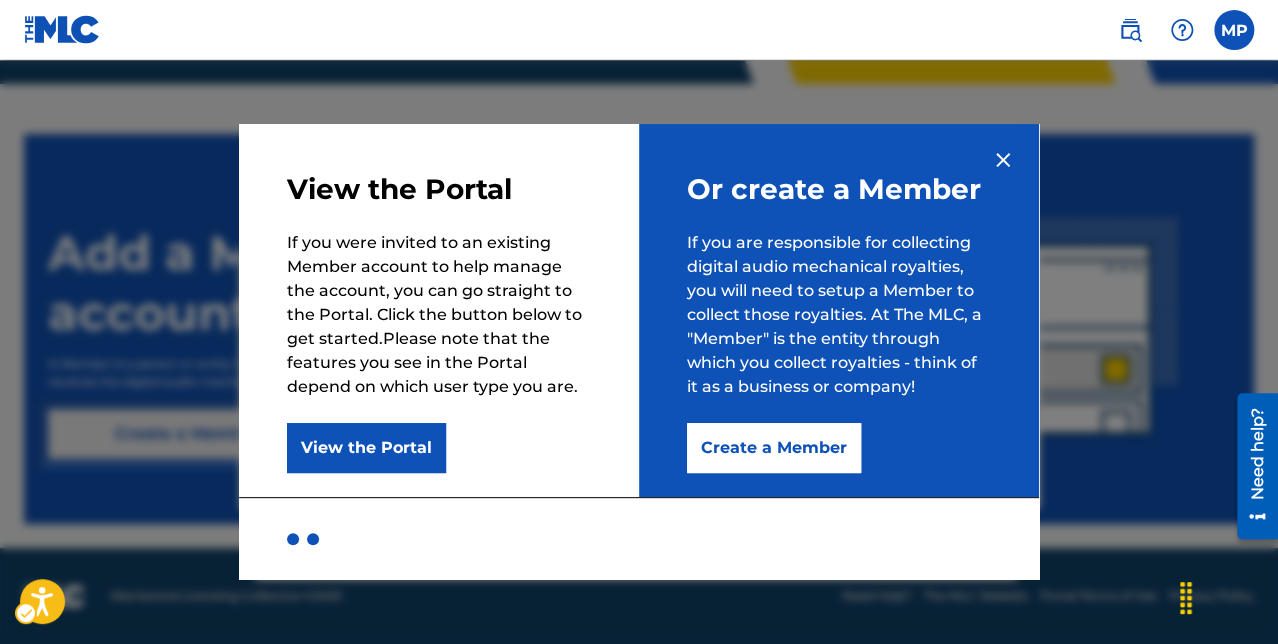 click on "Create a Member" at bounding box center (188, 434) 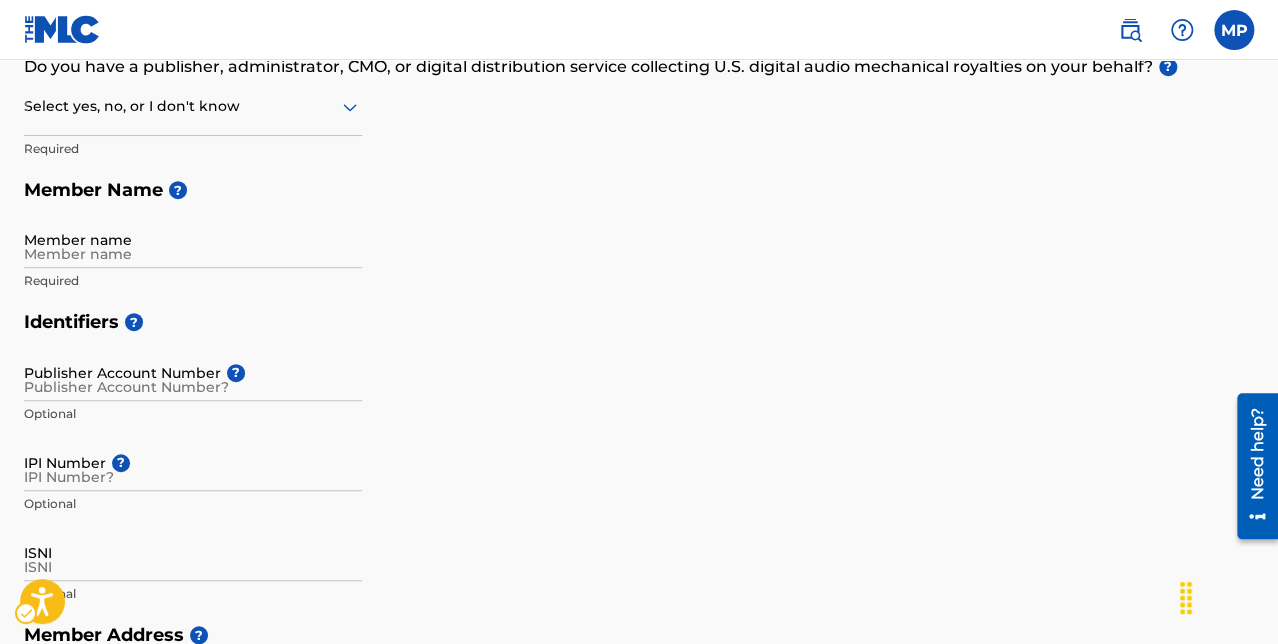 scroll, scrollTop: 35, scrollLeft: 0, axis: vertical 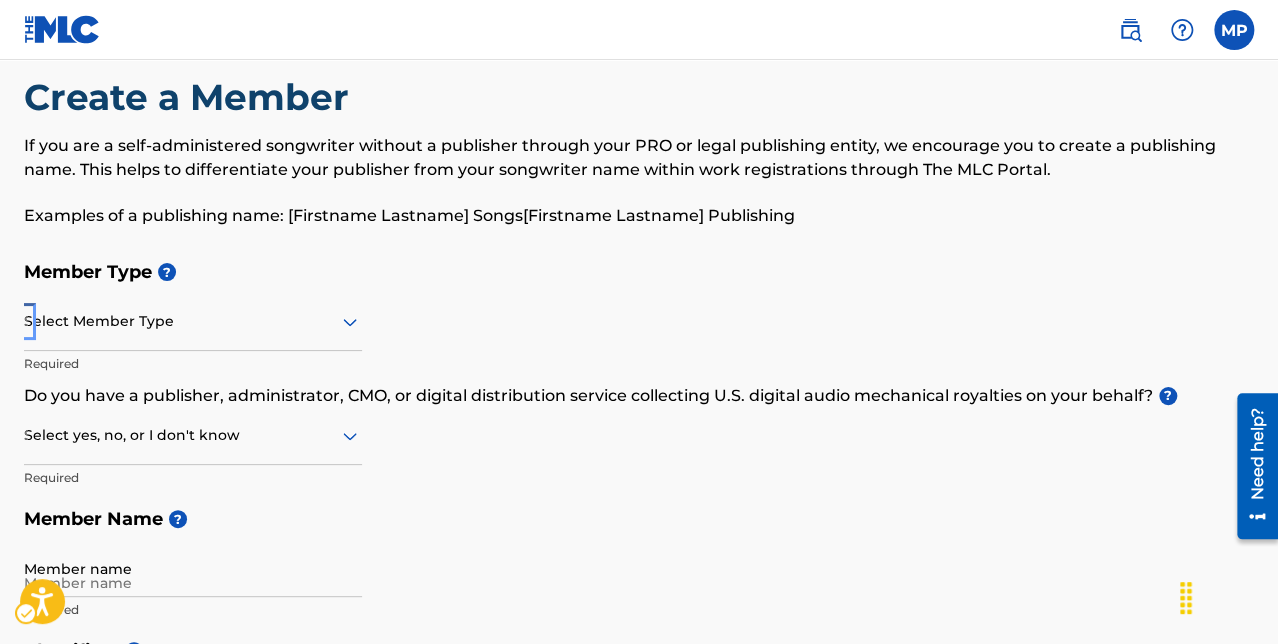 click on "Select Member Type" at bounding box center [193, 321] 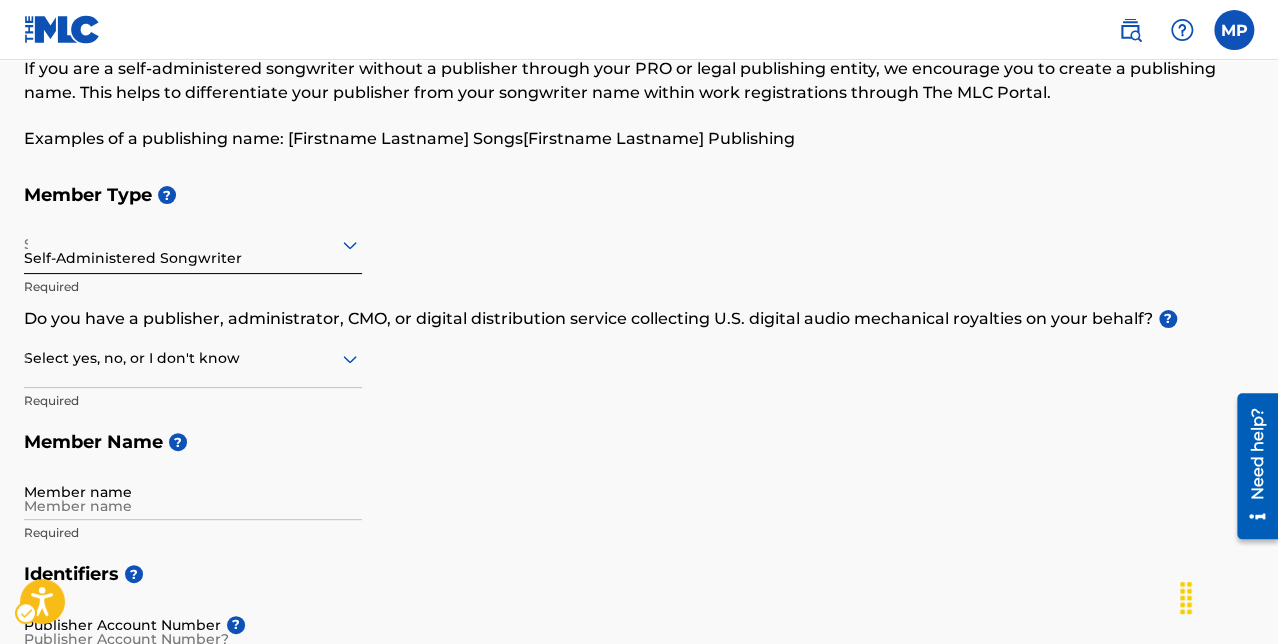 scroll, scrollTop: 115, scrollLeft: 0, axis: vertical 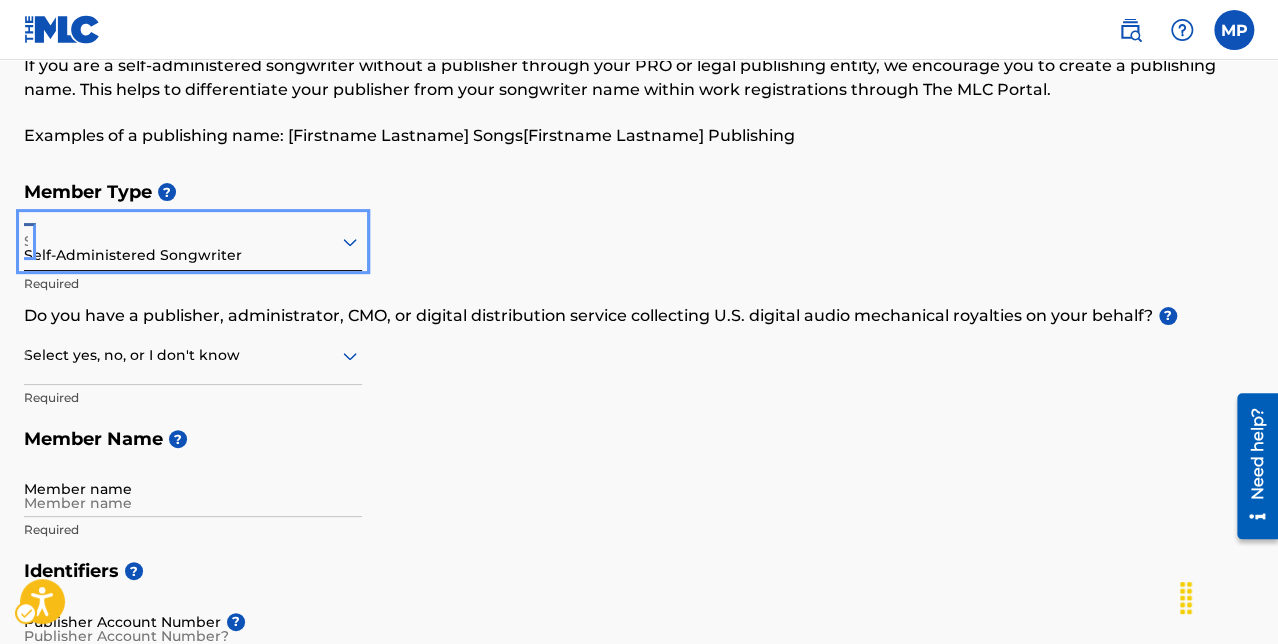 click on "Self-Administered Songwriter" at bounding box center (193, 241) 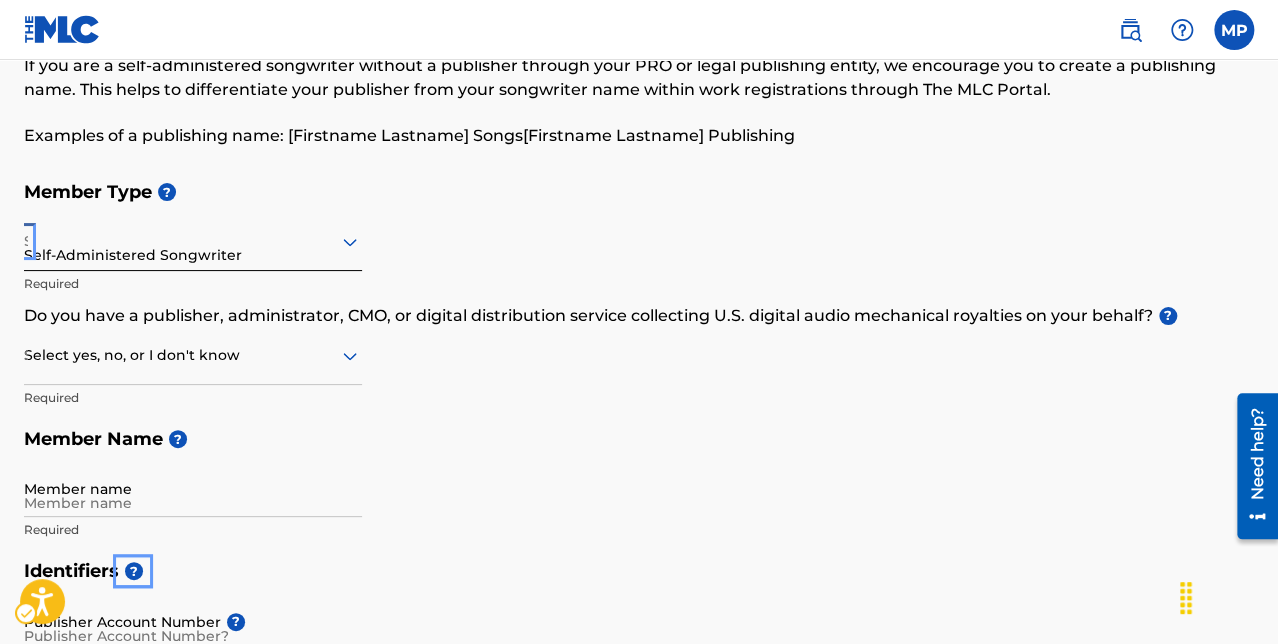 click on "Self-Administered Songwriter" at bounding box center [193, 241] 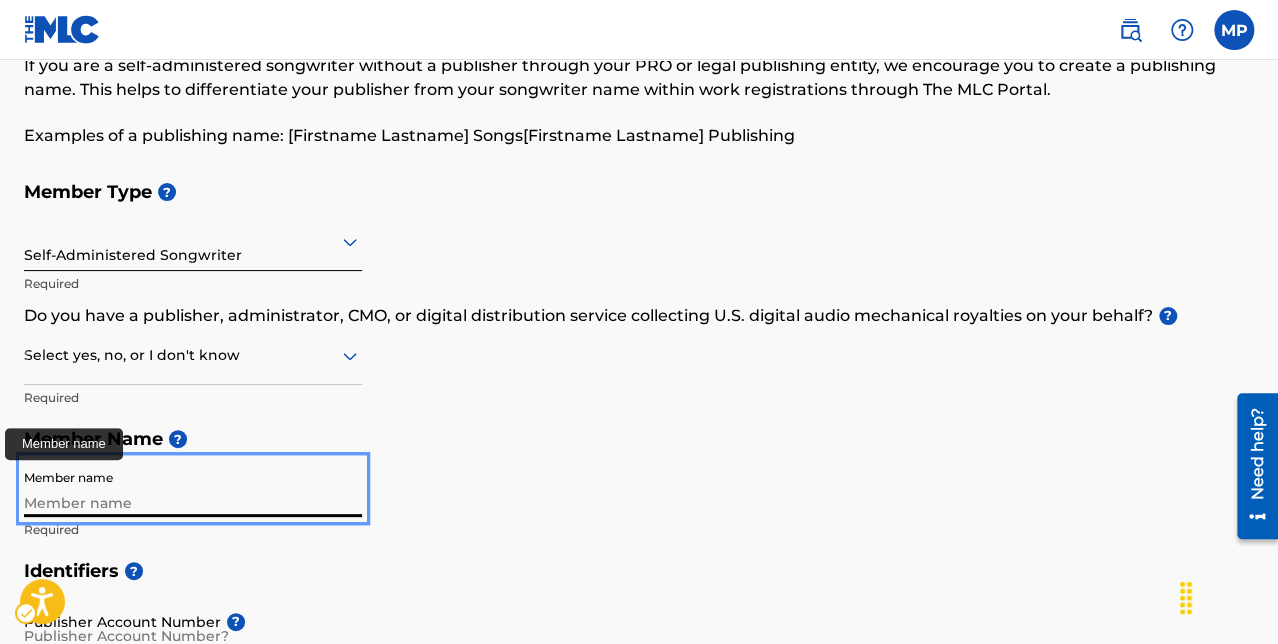 type on "[FIRST] [LAST]" 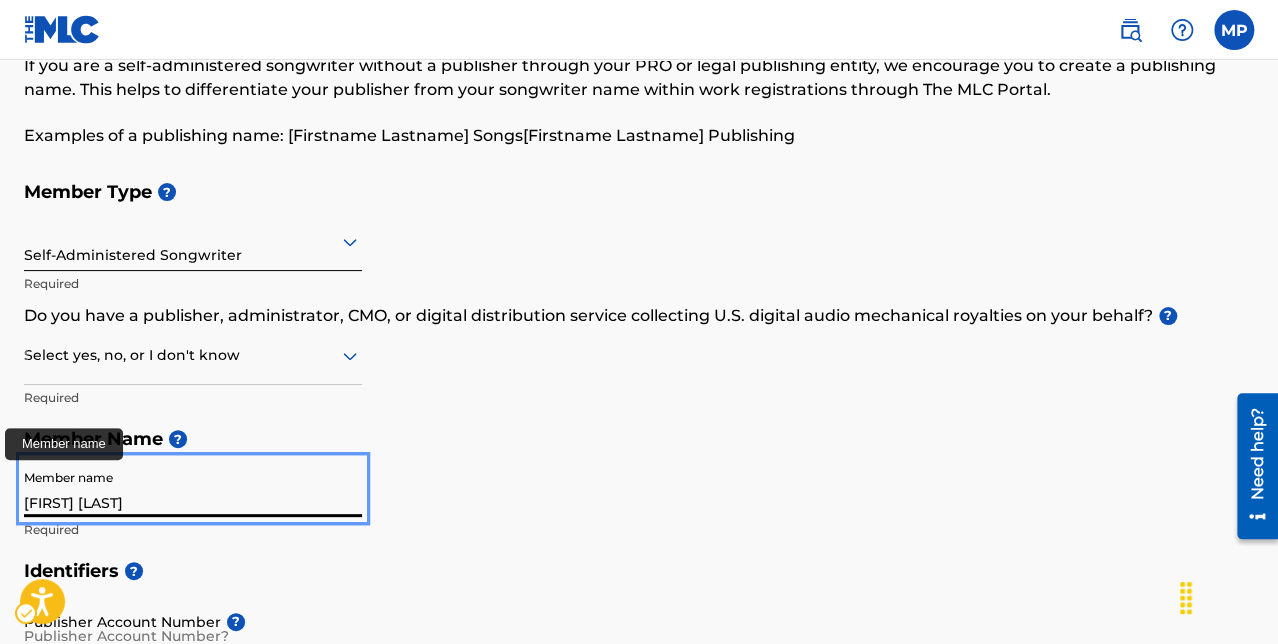 type on "901 East Cambel Rd." 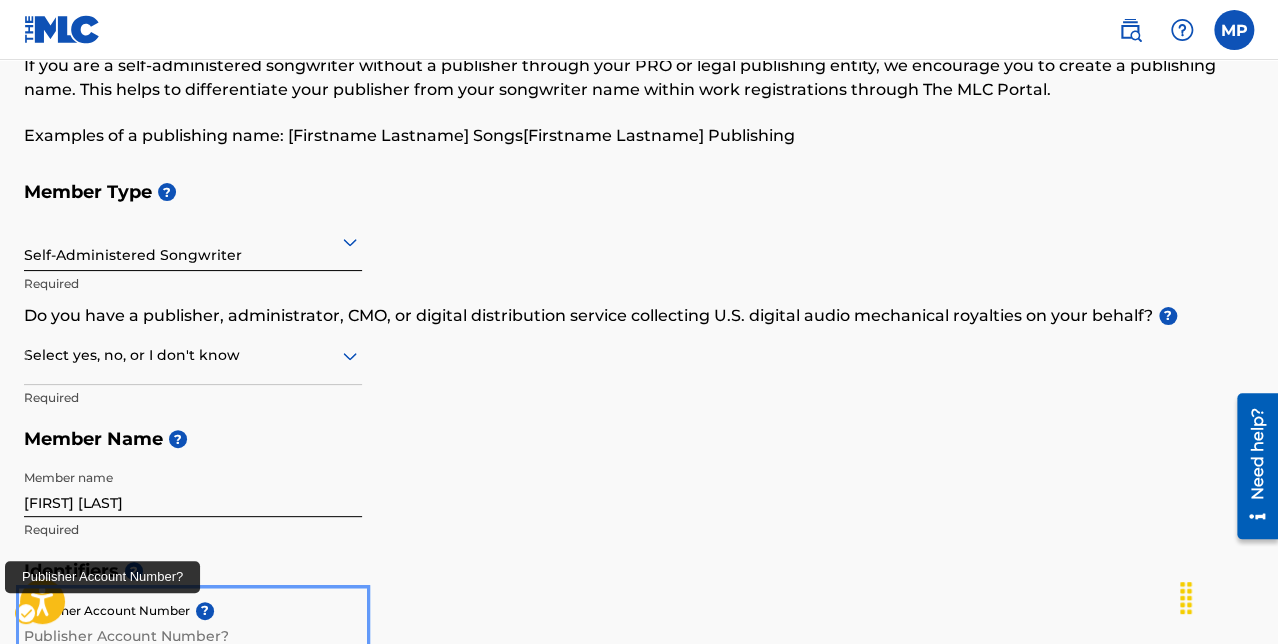 scroll, scrollTop: 120, scrollLeft: 0, axis: vertical 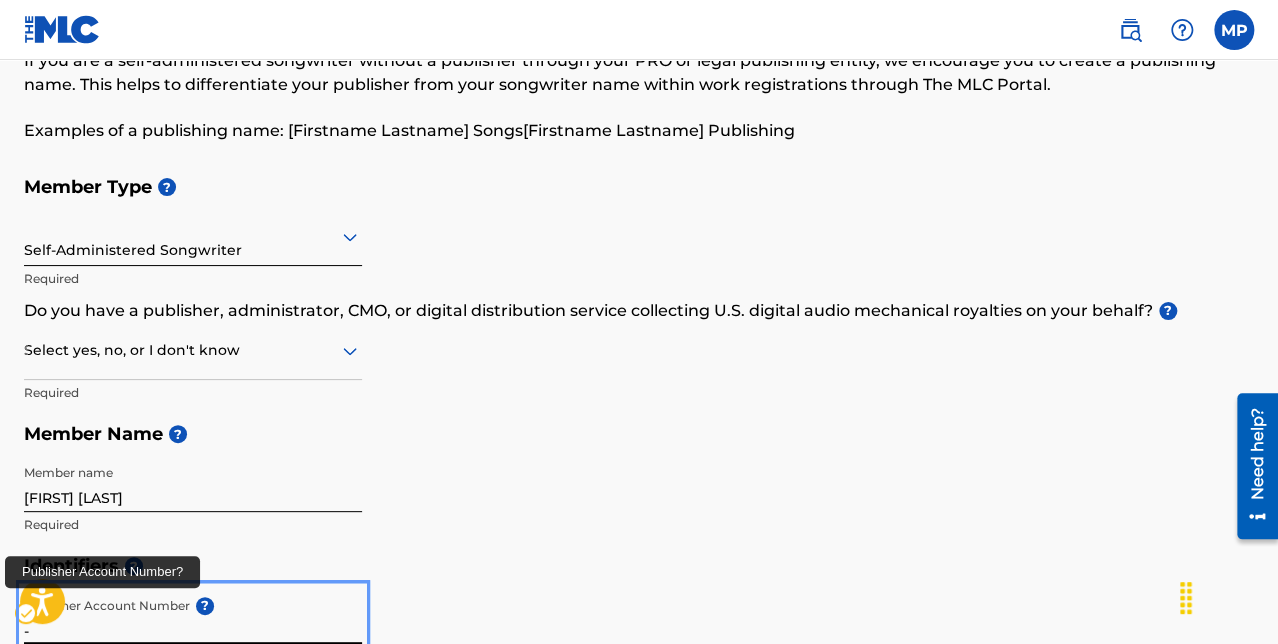 type on "-" 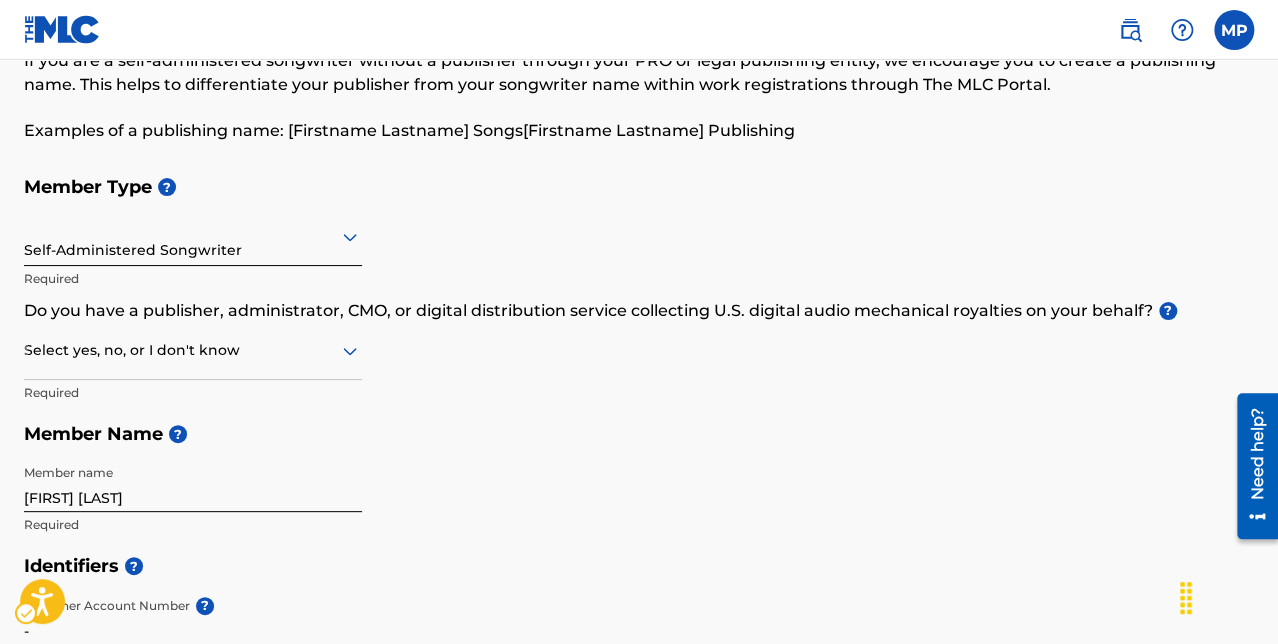 scroll, scrollTop: 504, scrollLeft: 0, axis: vertical 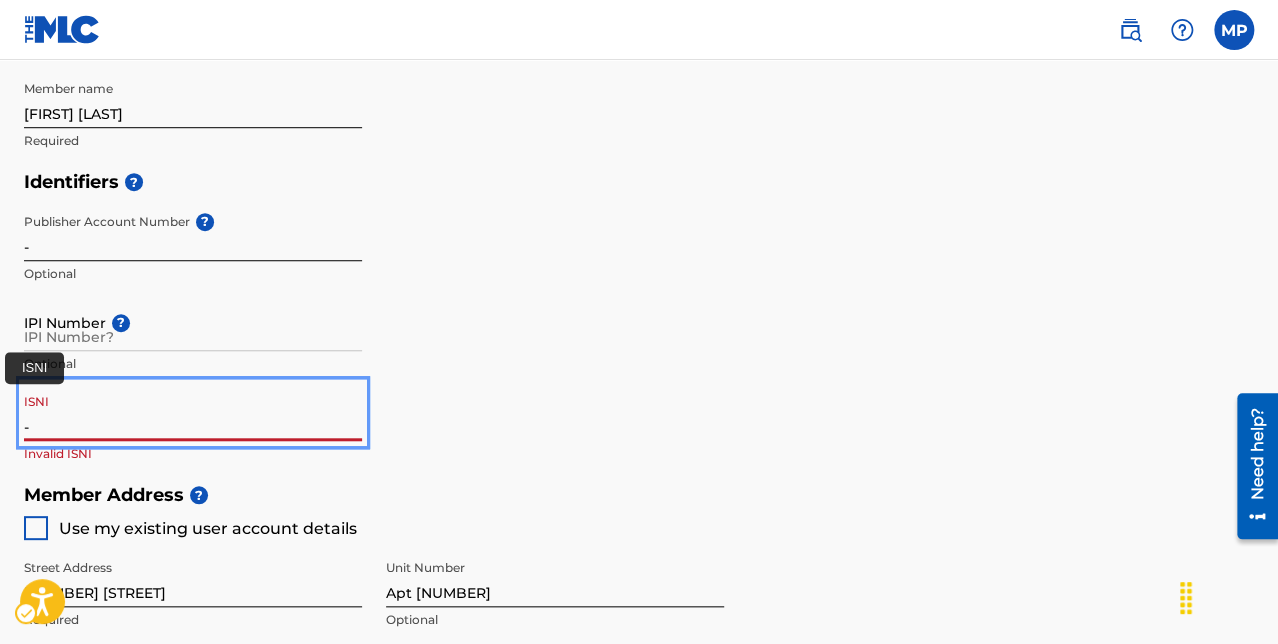 type on "-" 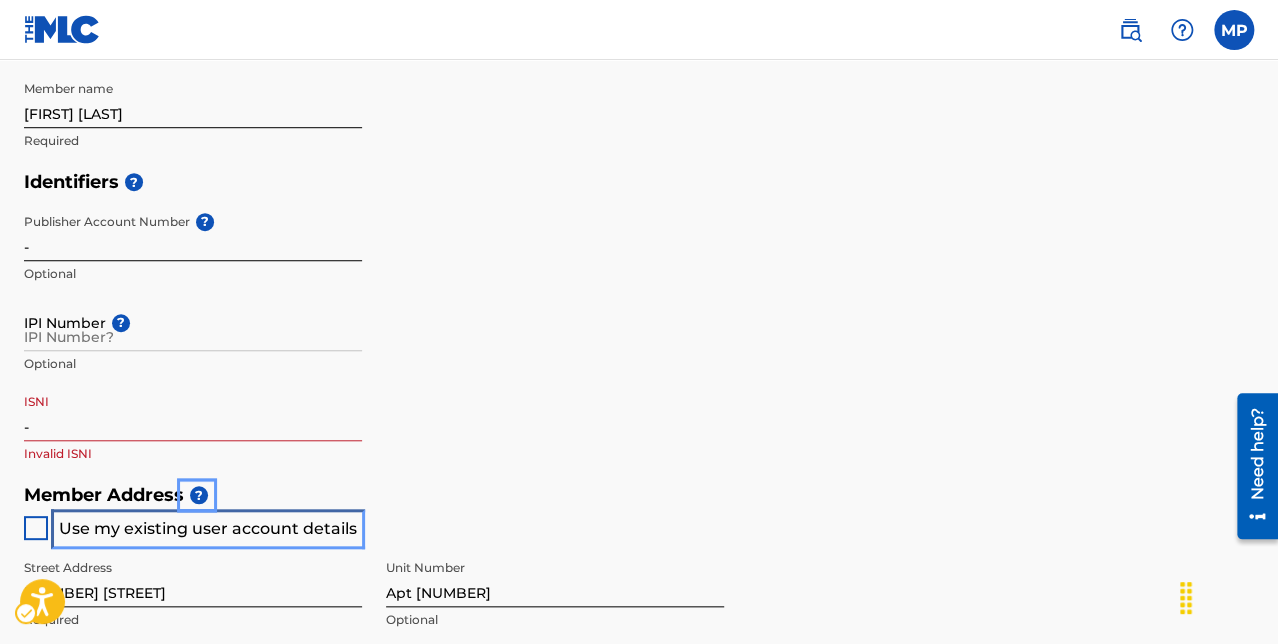 click on "Use my existing user account details" at bounding box center [208, 528] 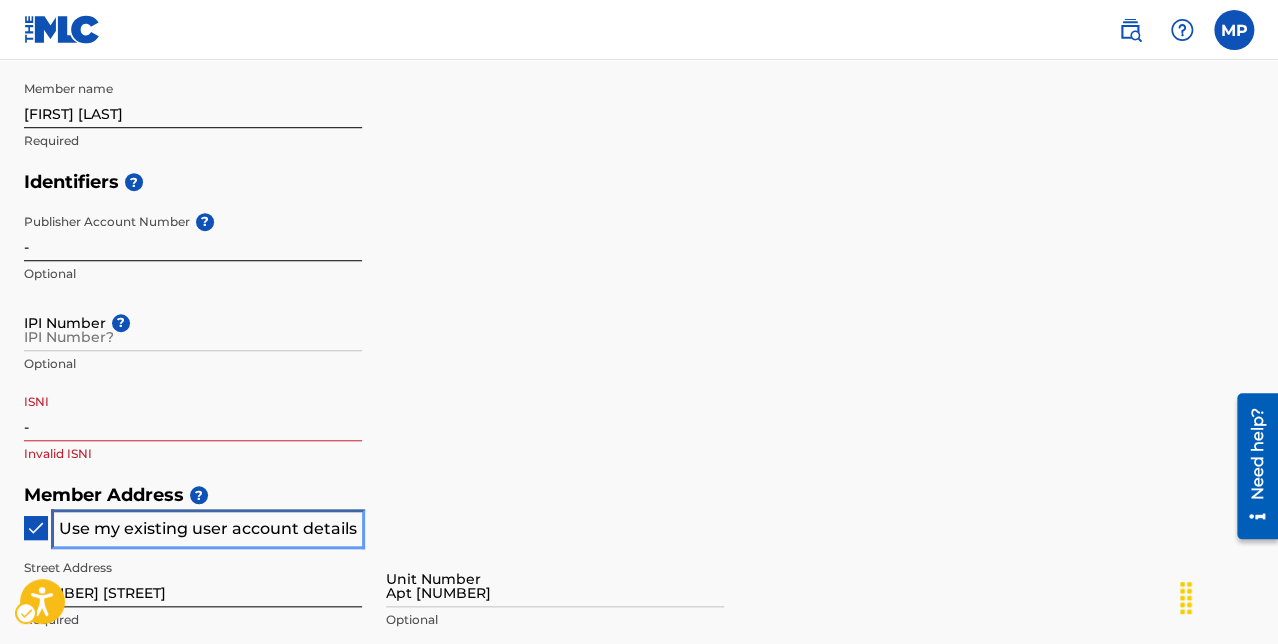 type on "[NUMBER] [STREET]" 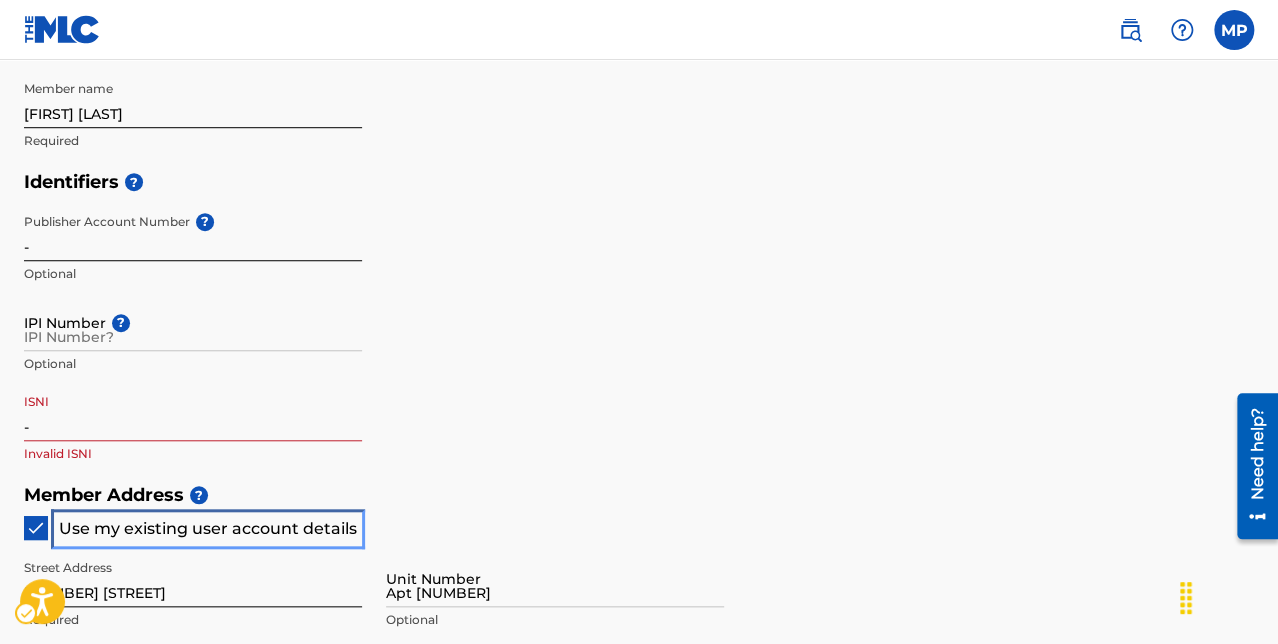 type on "[CITY]" 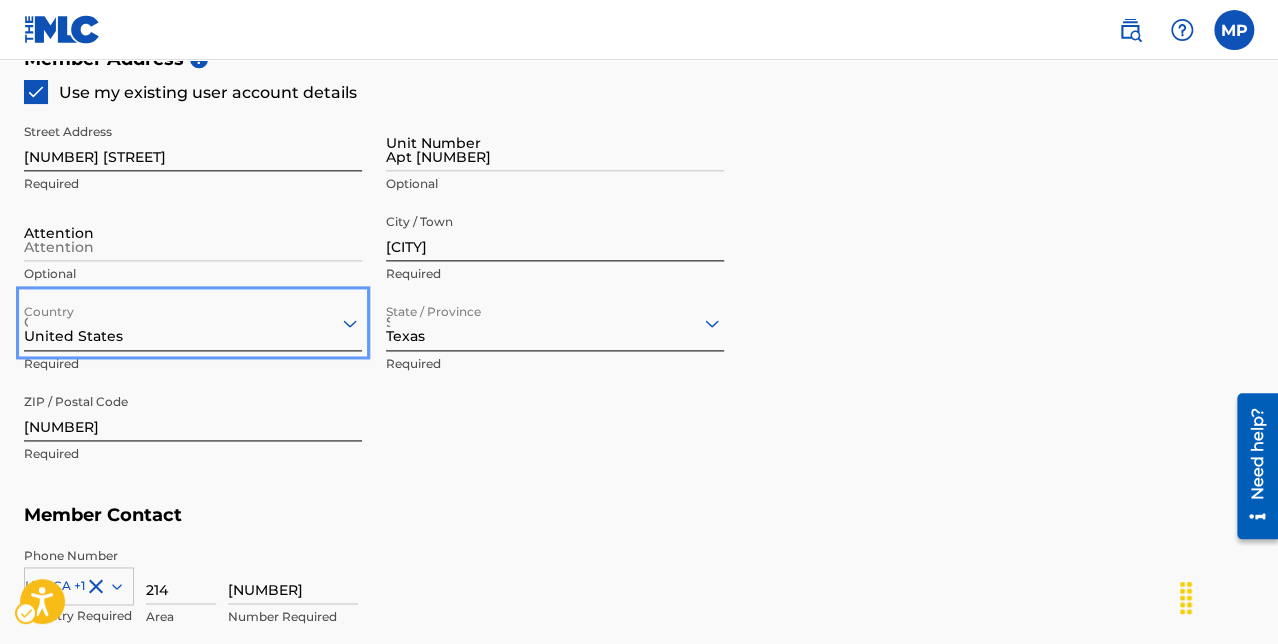 scroll, scrollTop: 1272, scrollLeft: 0, axis: vertical 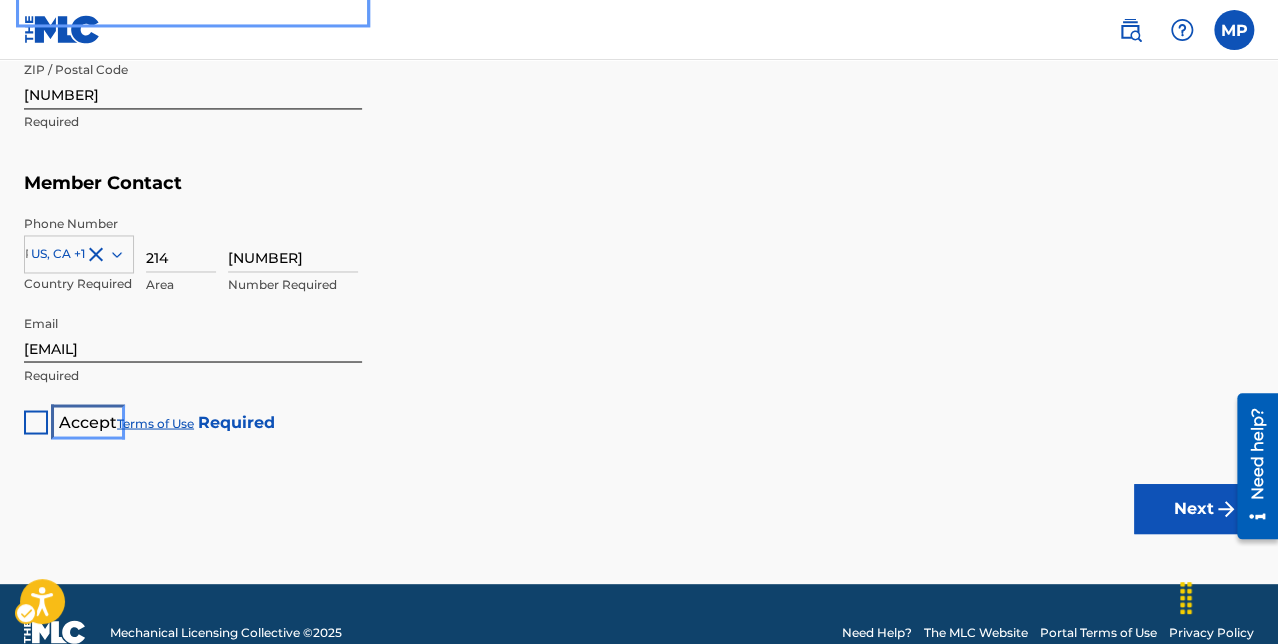 click on "Accept" at bounding box center [88, 421] 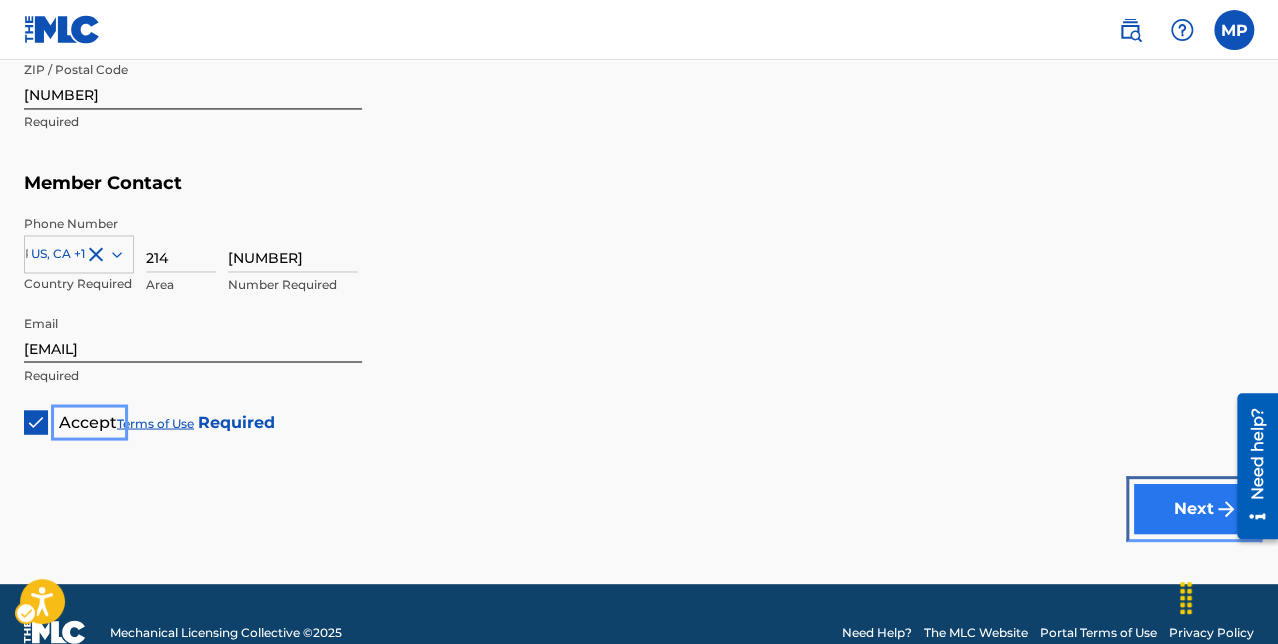 click on "Next" at bounding box center (1194, 509) 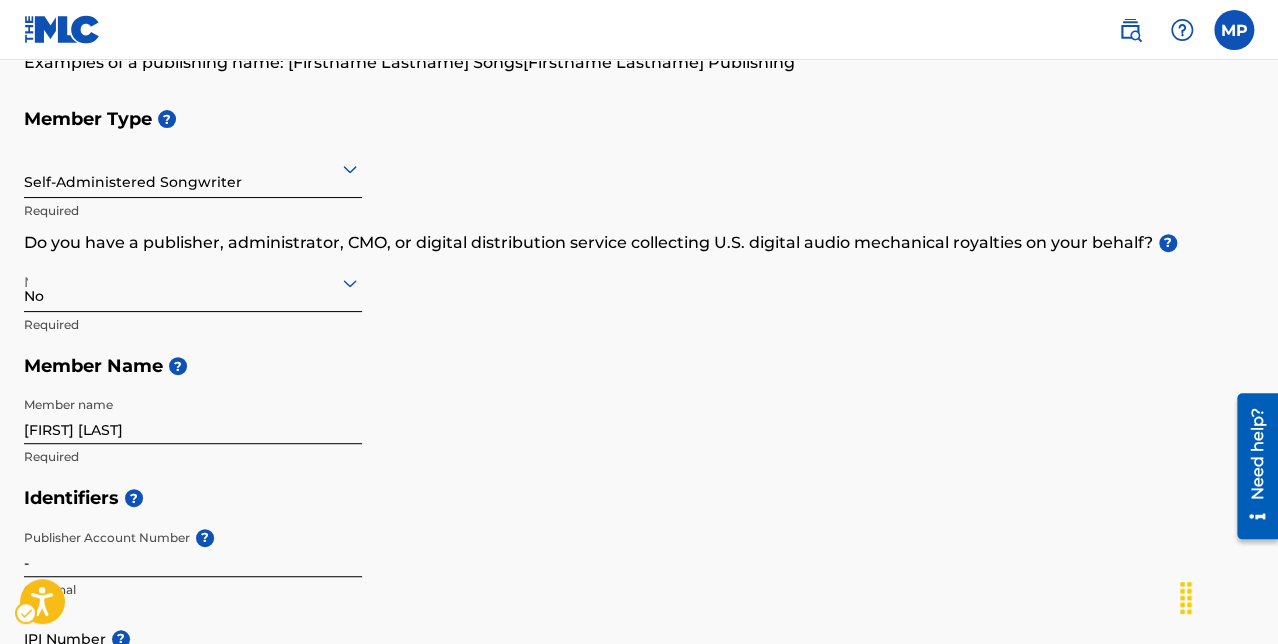 scroll, scrollTop: 148, scrollLeft: 0, axis: vertical 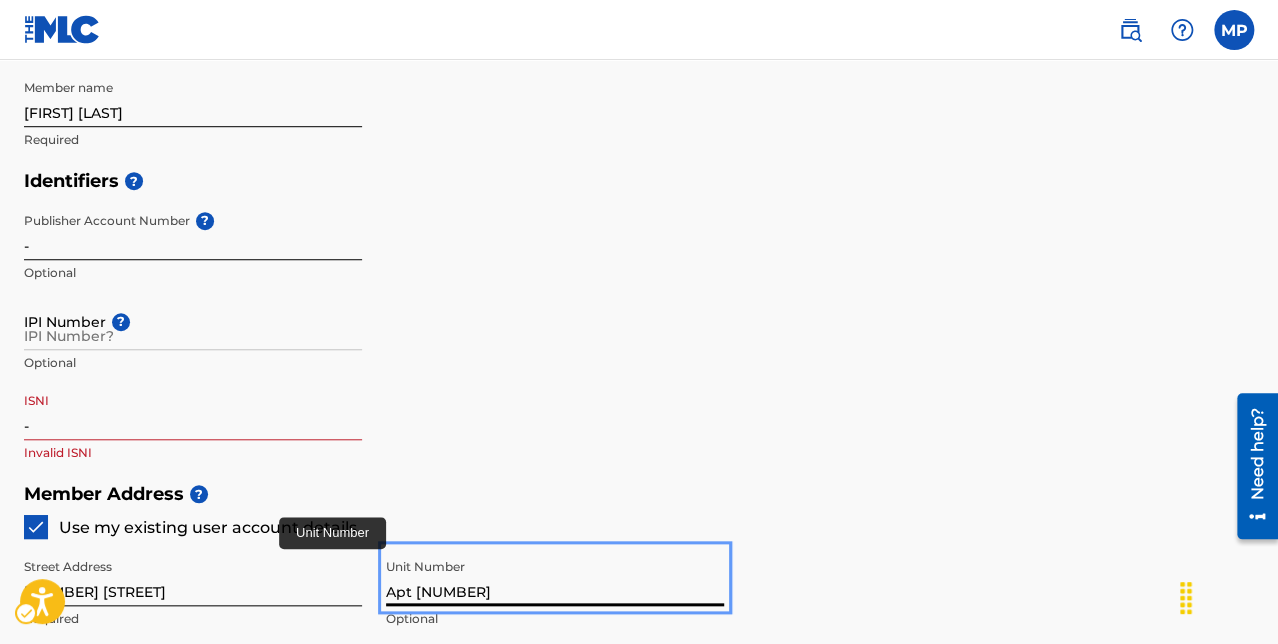 type on "Apt 169" 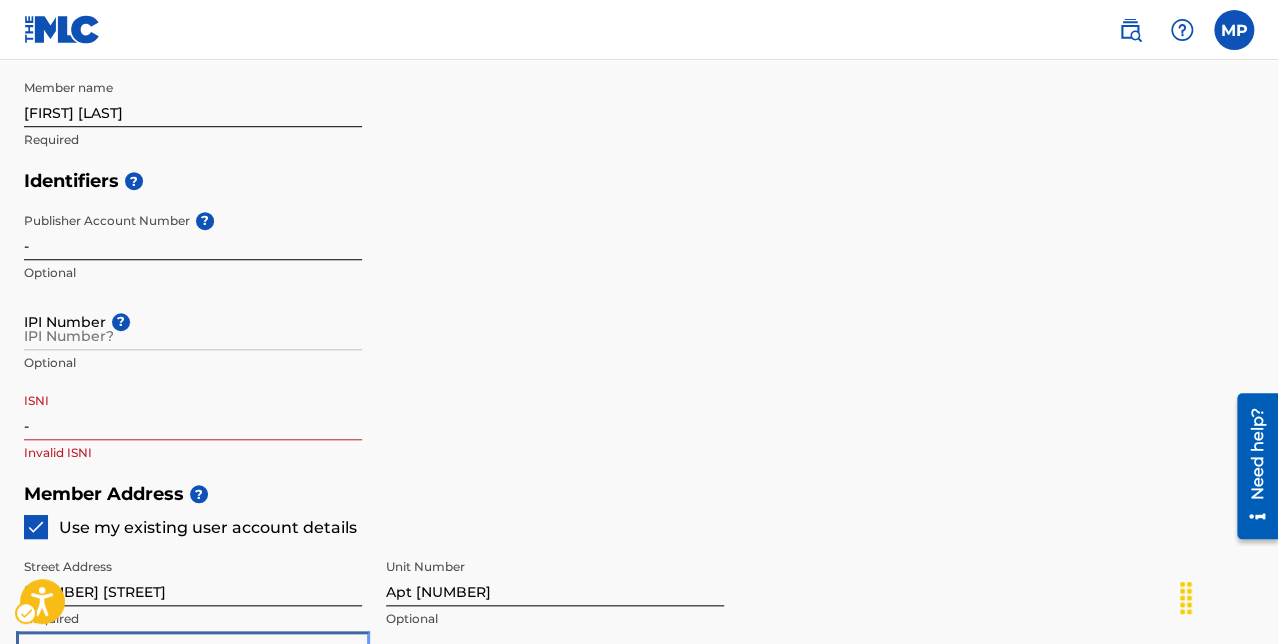 scroll, scrollTop: 556, scrollLeft: 0, axis: vertical 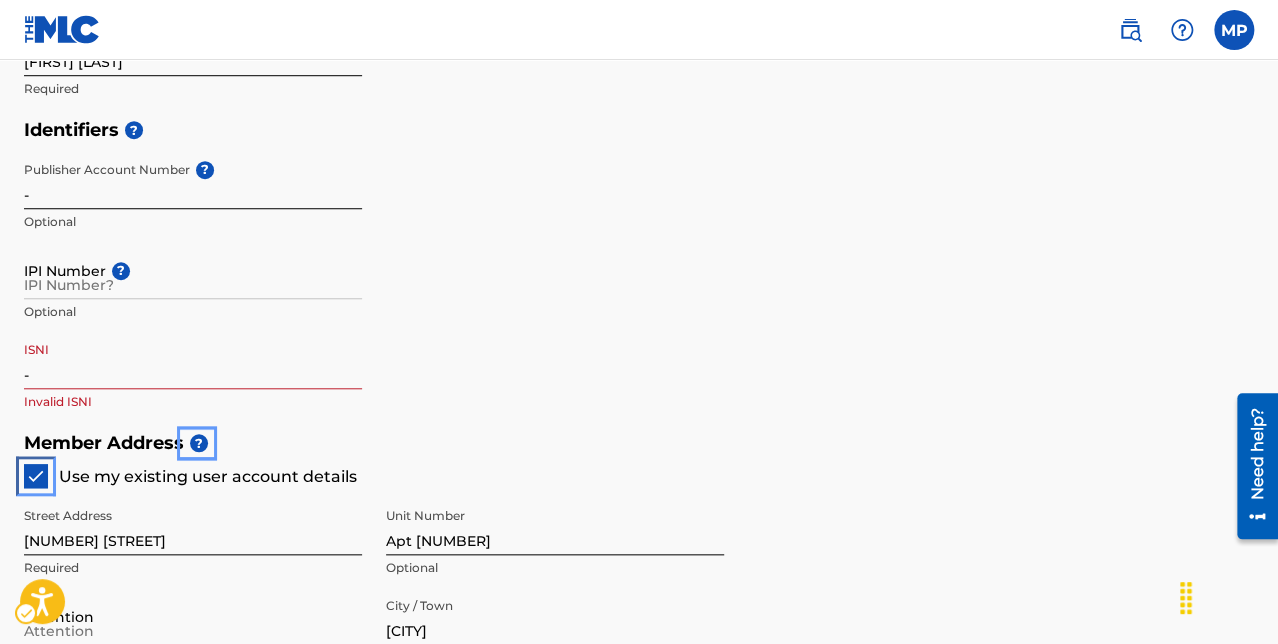 click at bounding box center [36, 476] 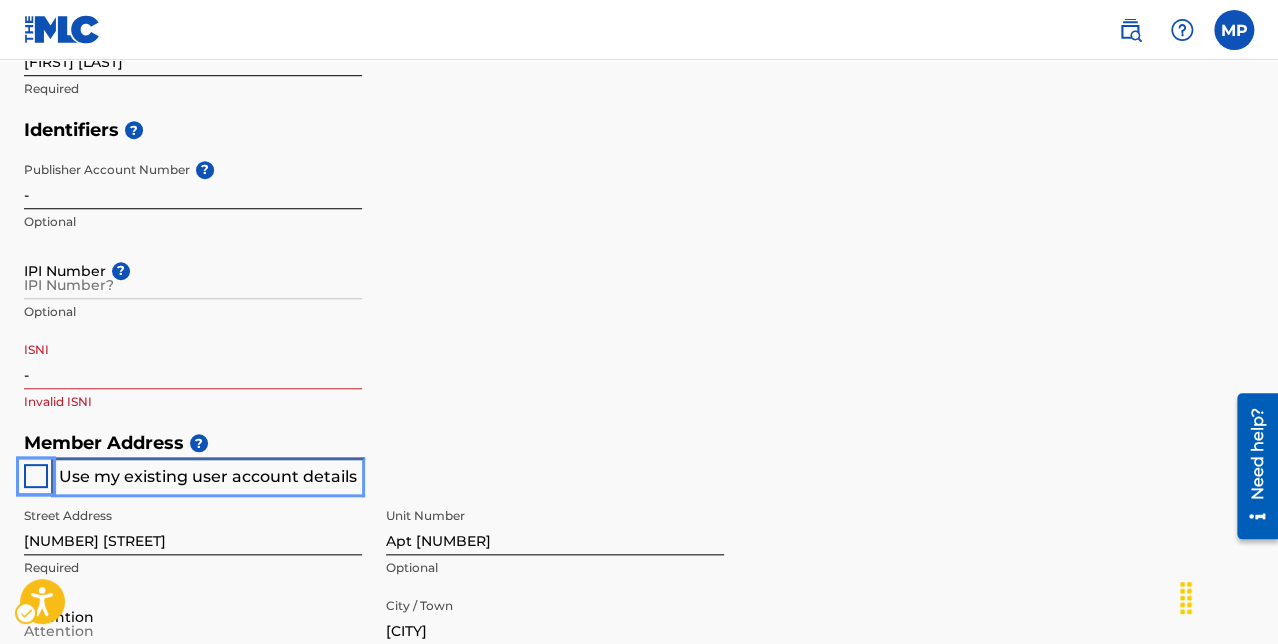 click on "Use my existing user account details" at bounding box center [208, 476] 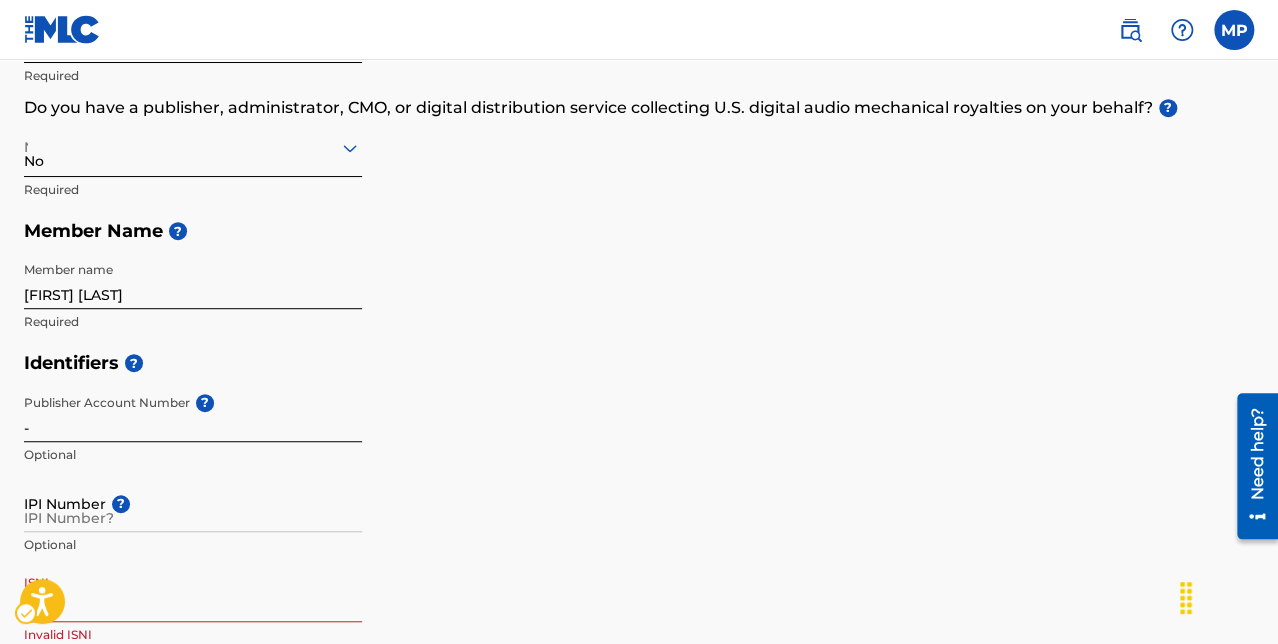 scroll, scrollTop: 676, scrollLeft: 0, axis: vertical 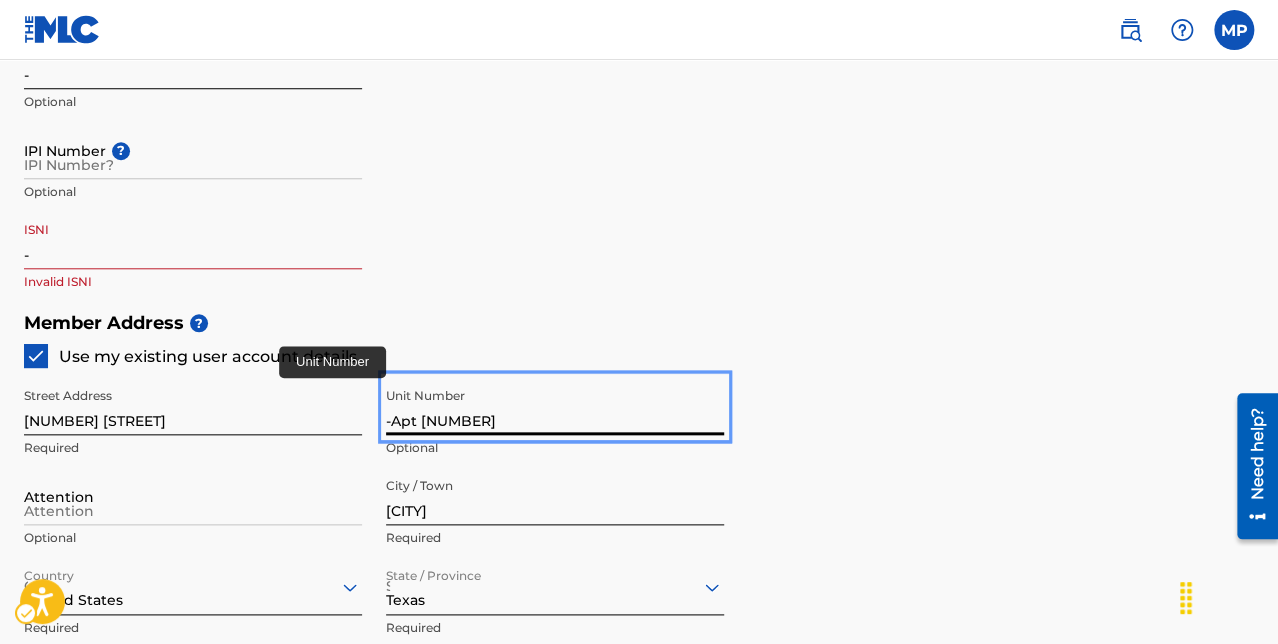 type on "-Apt [NUMBER]" 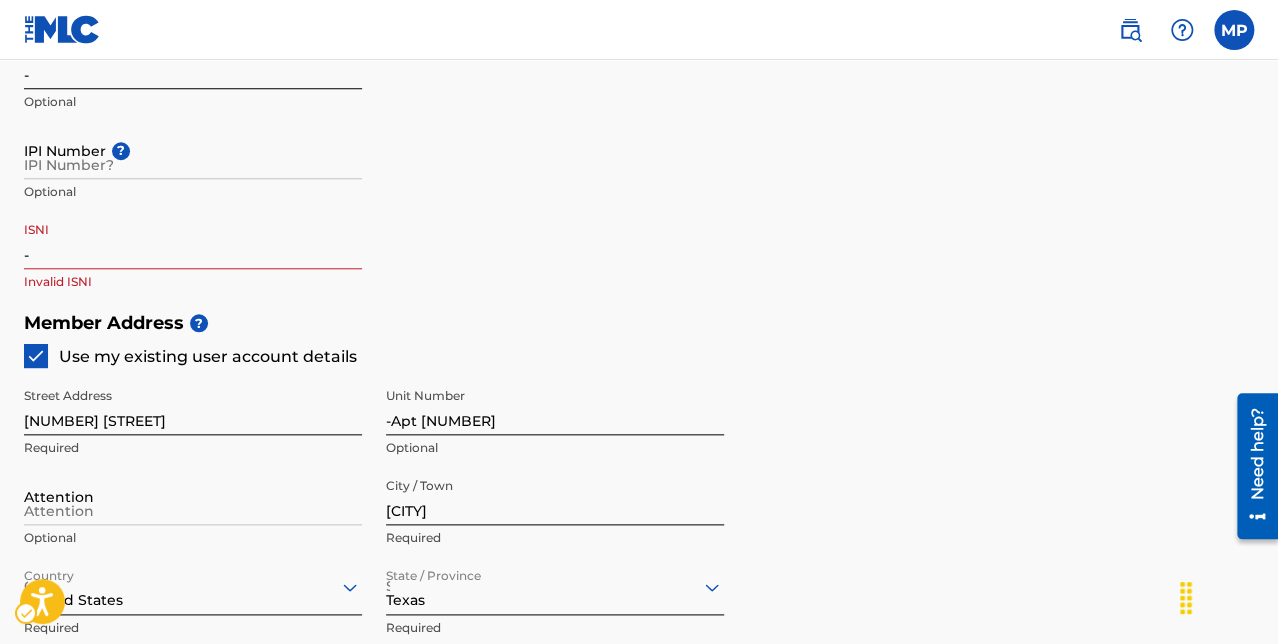scroll, scrollTop: 1030, scrollLeft: 0, axis: vertical 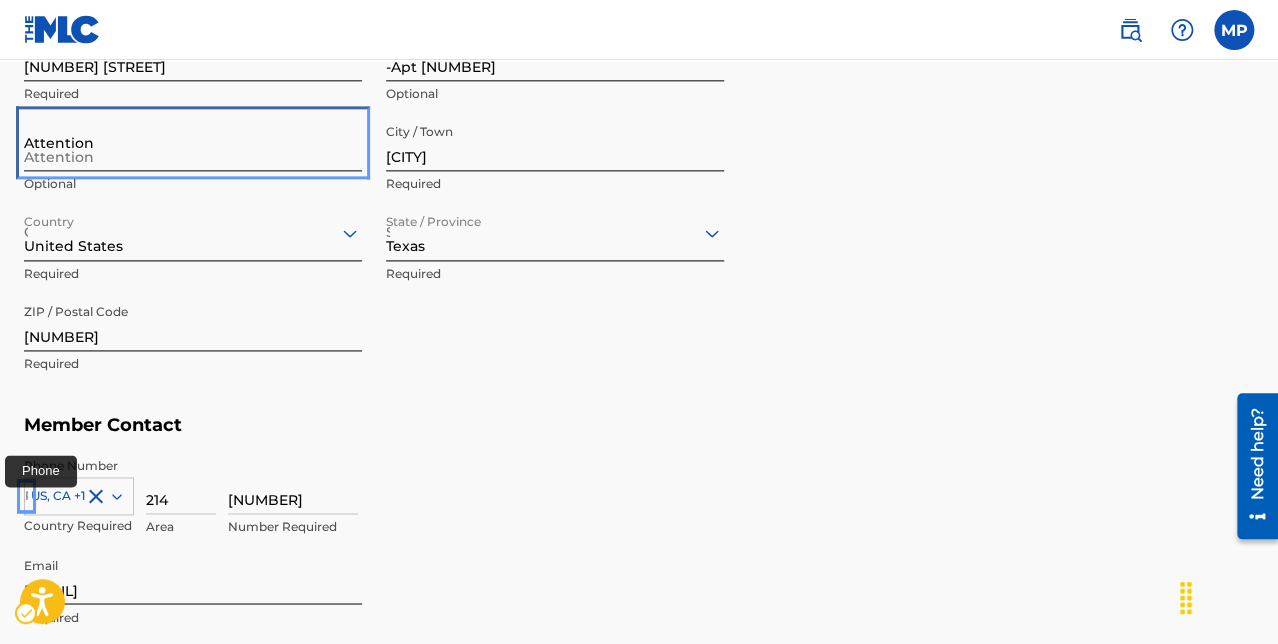 type on "[FIRST] [LAST]" 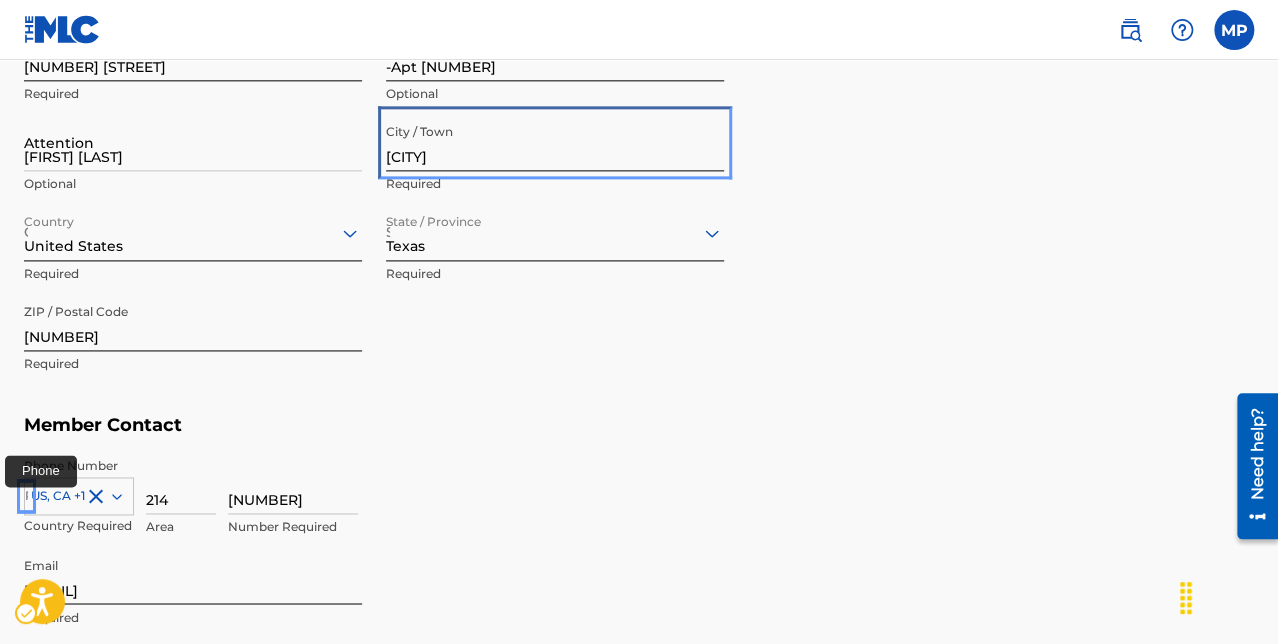 type on "[LAST]" 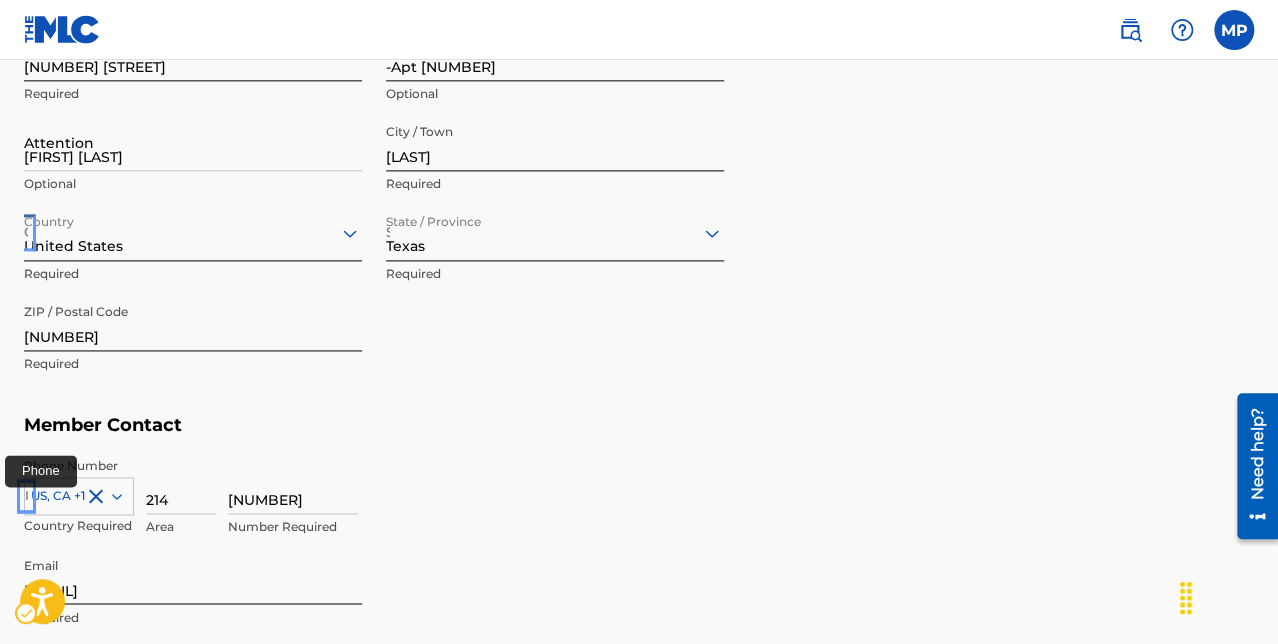 type on "United States" 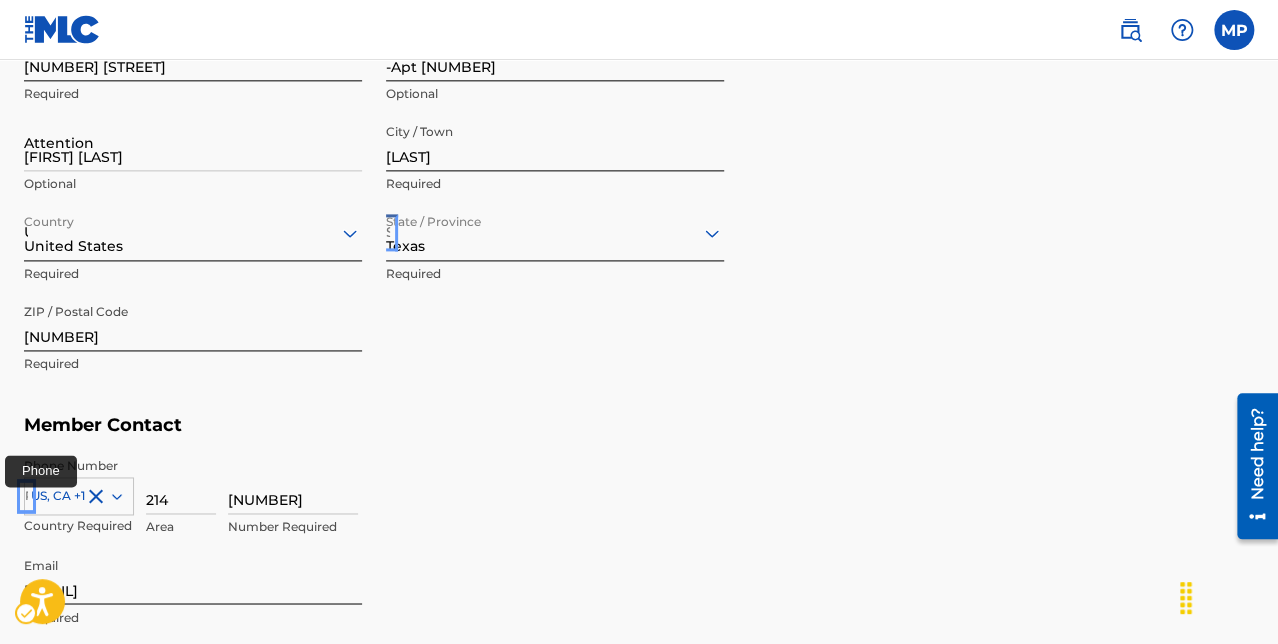 type on "TX" 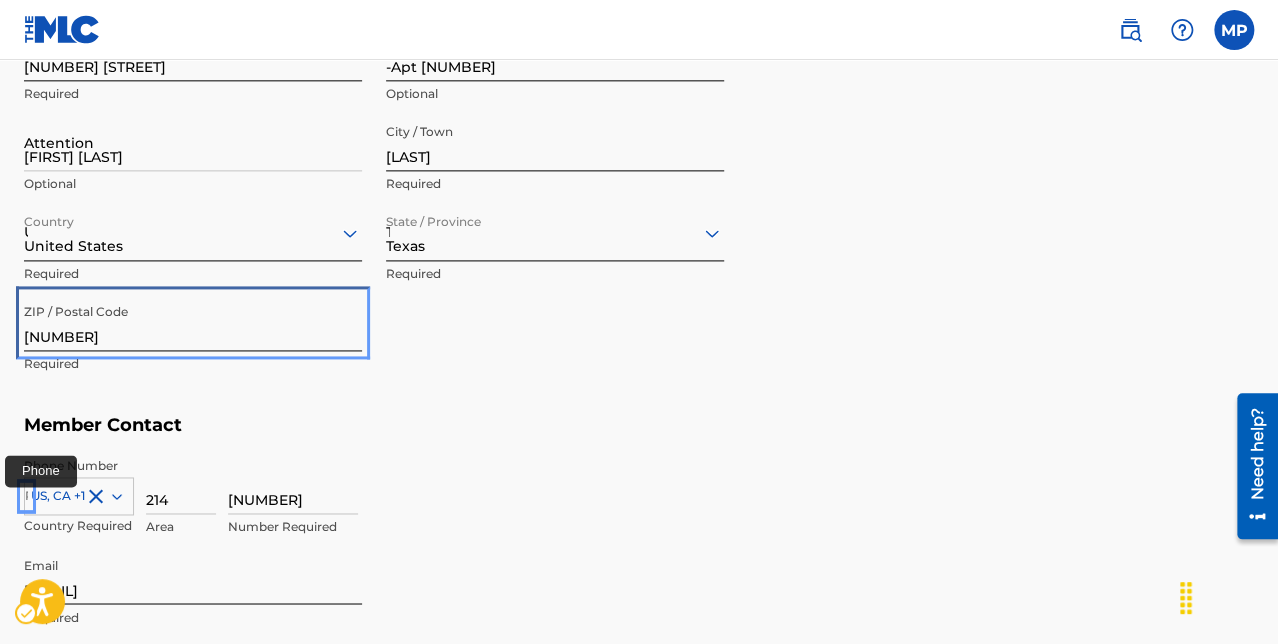 type on "75081" 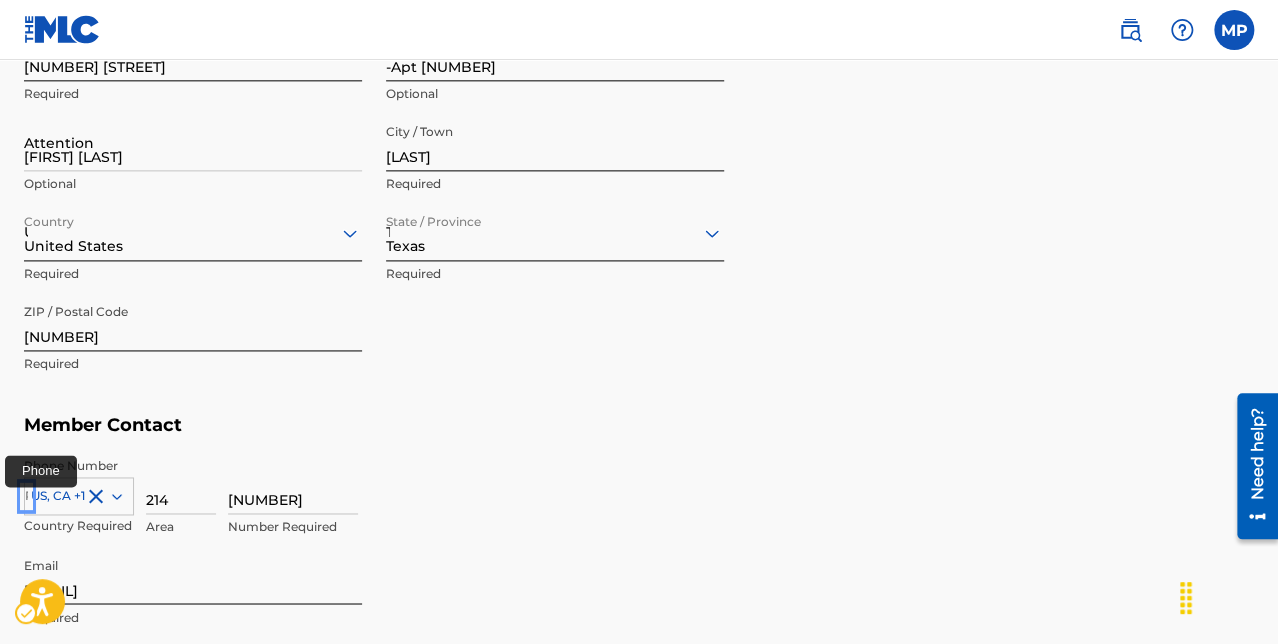 type on "1" 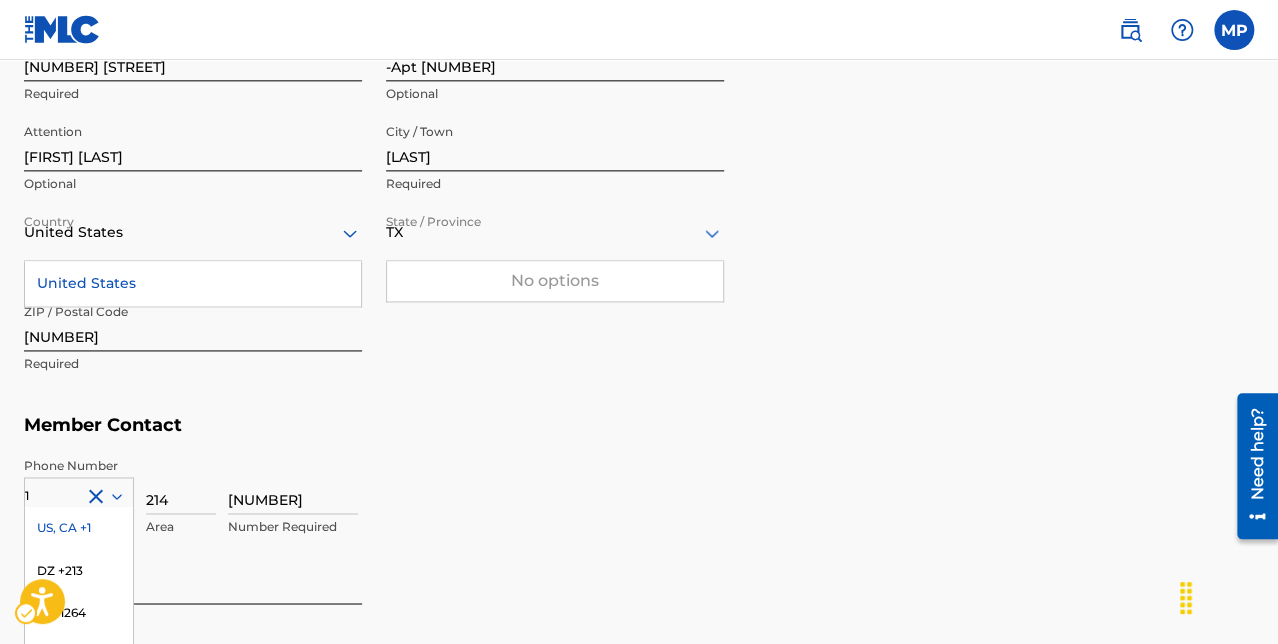 scroll, scrollTop: 1193, scrollLeft: 0, axis: vertical 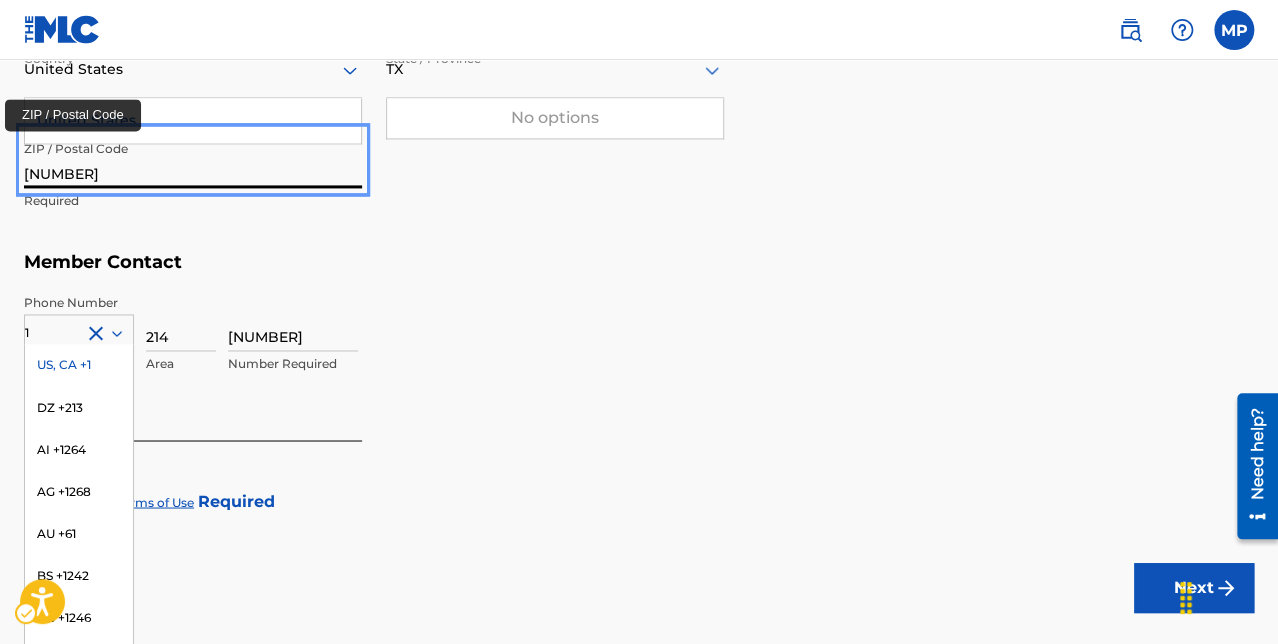 type on "[POSTAL_CODE]" 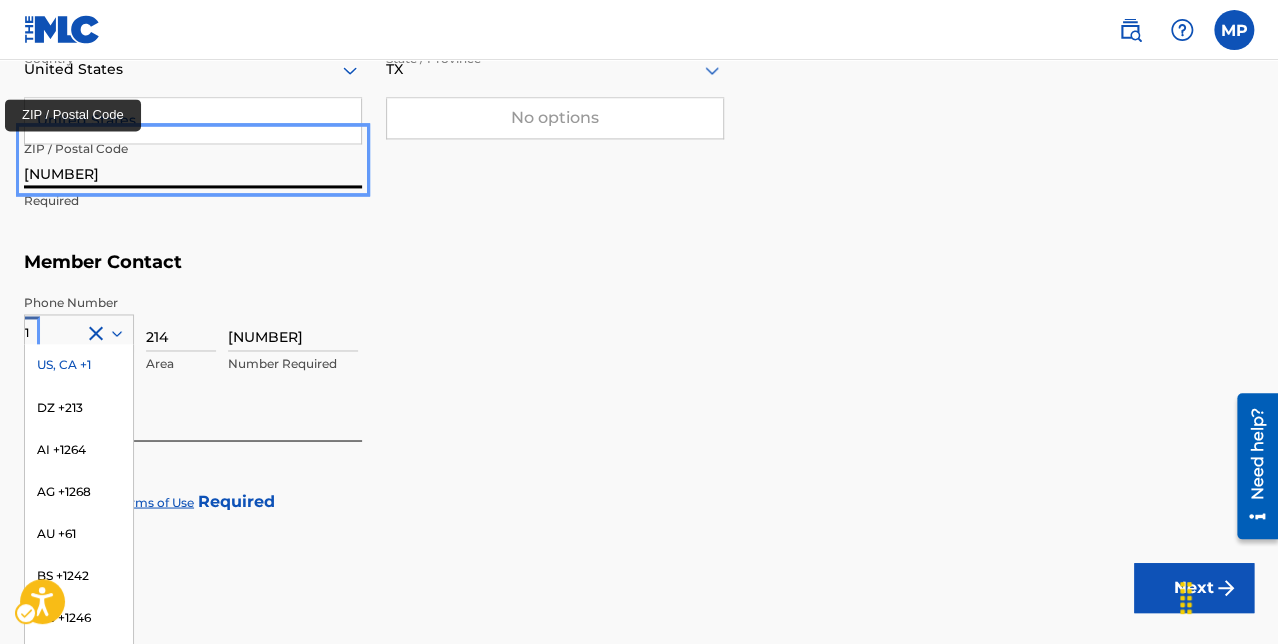 type 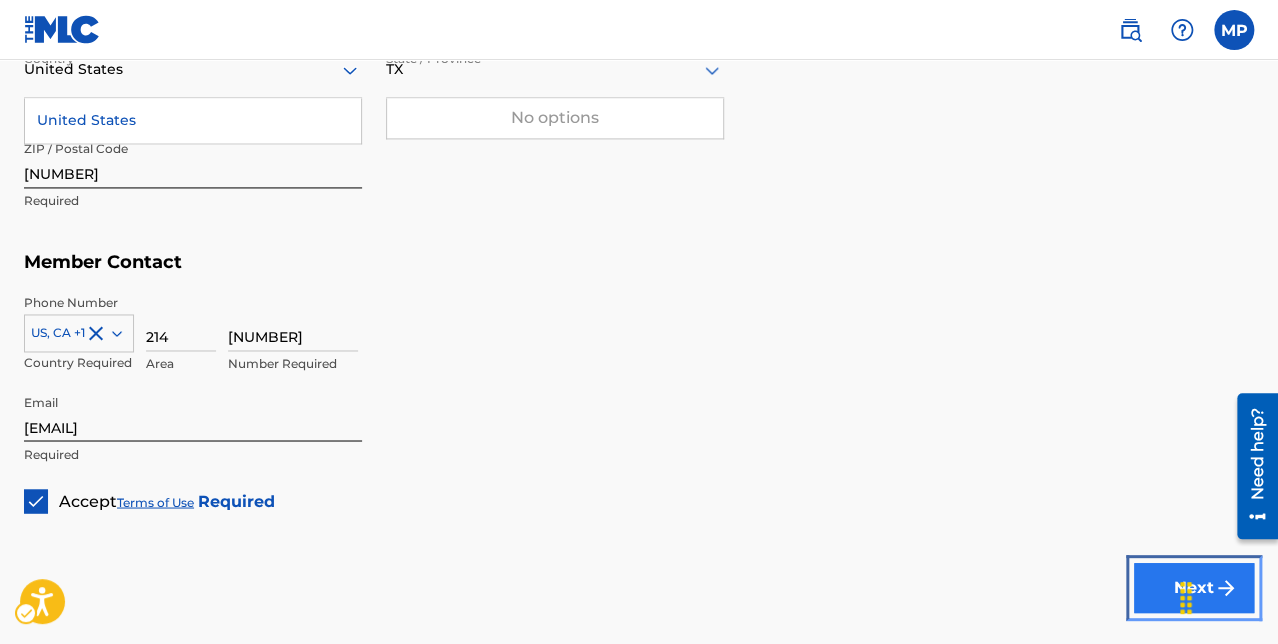 type 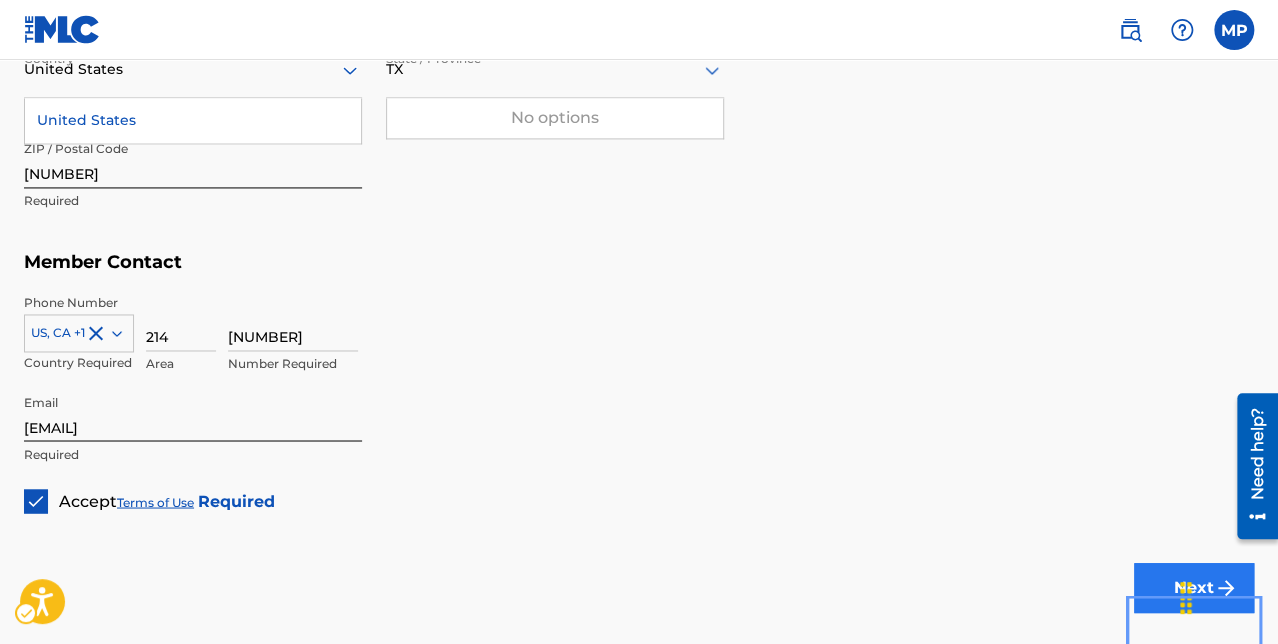 scroll, scrollTop: 1233, scrollLeft: 0, axis: vertical 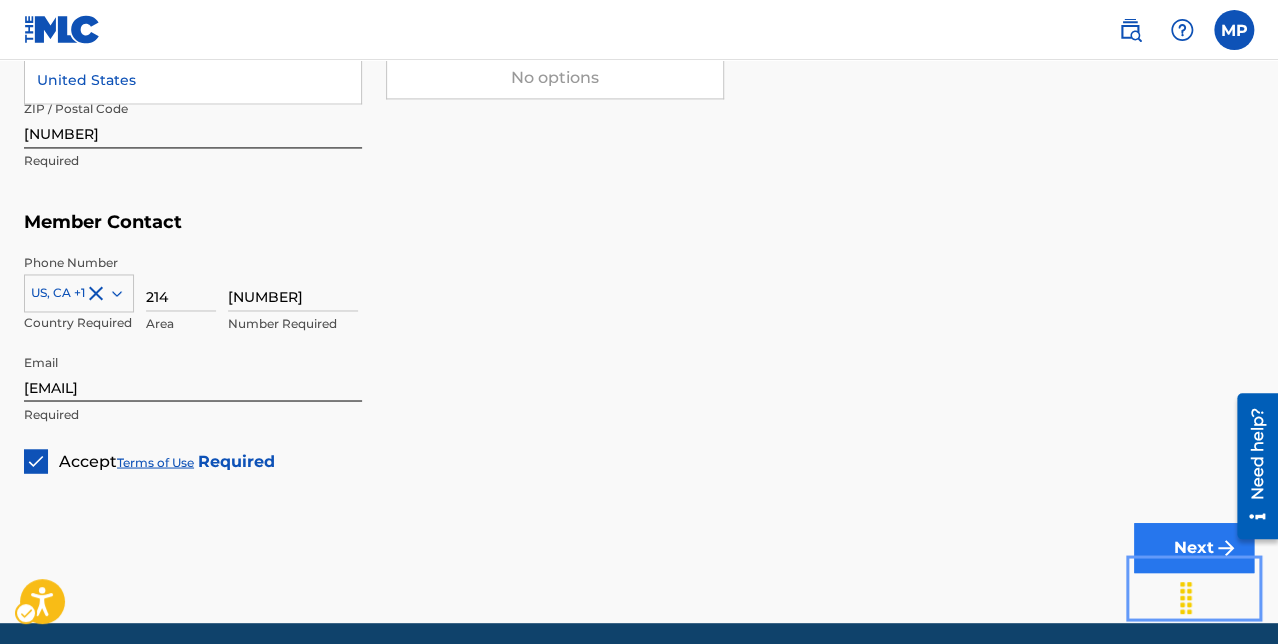 click on "Next" at bounding box center [1194, 548] 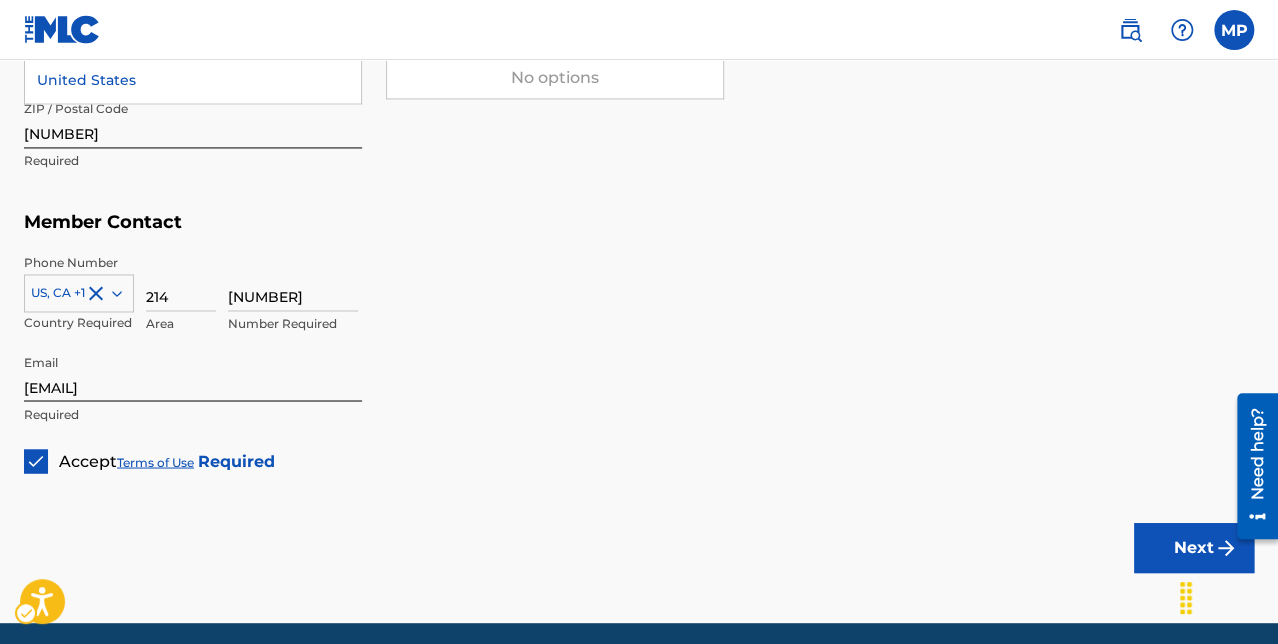 scroll, scrollTop: 594, scrollLeft: 0, axis: vertical 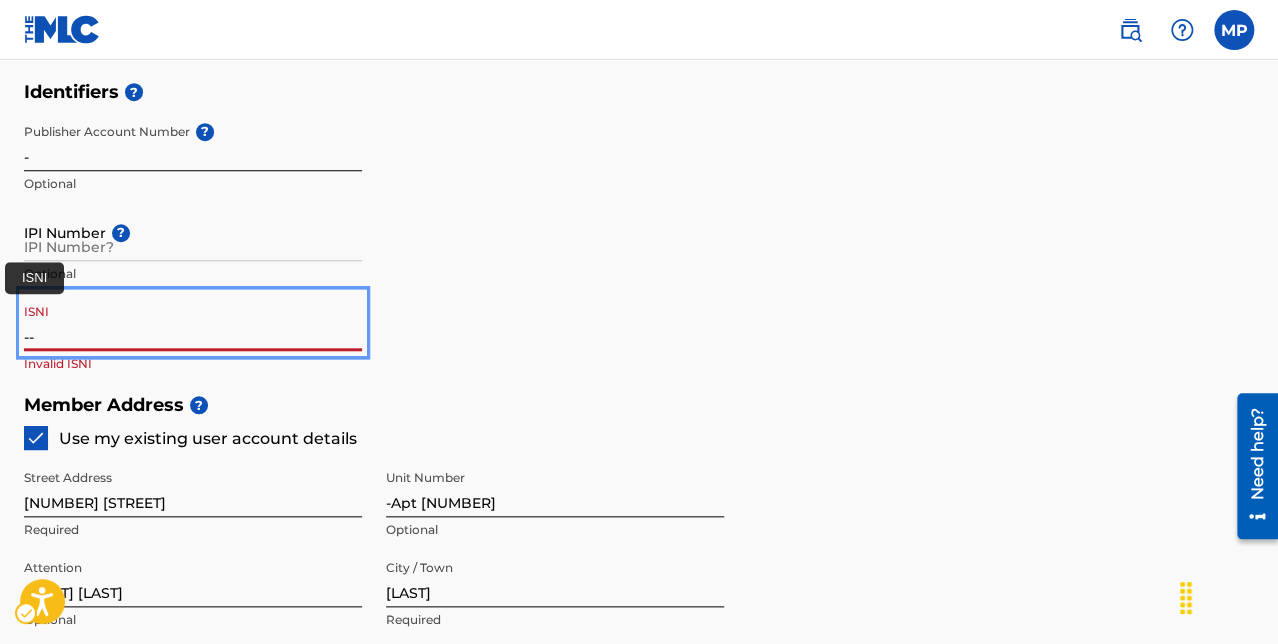 type on "--" 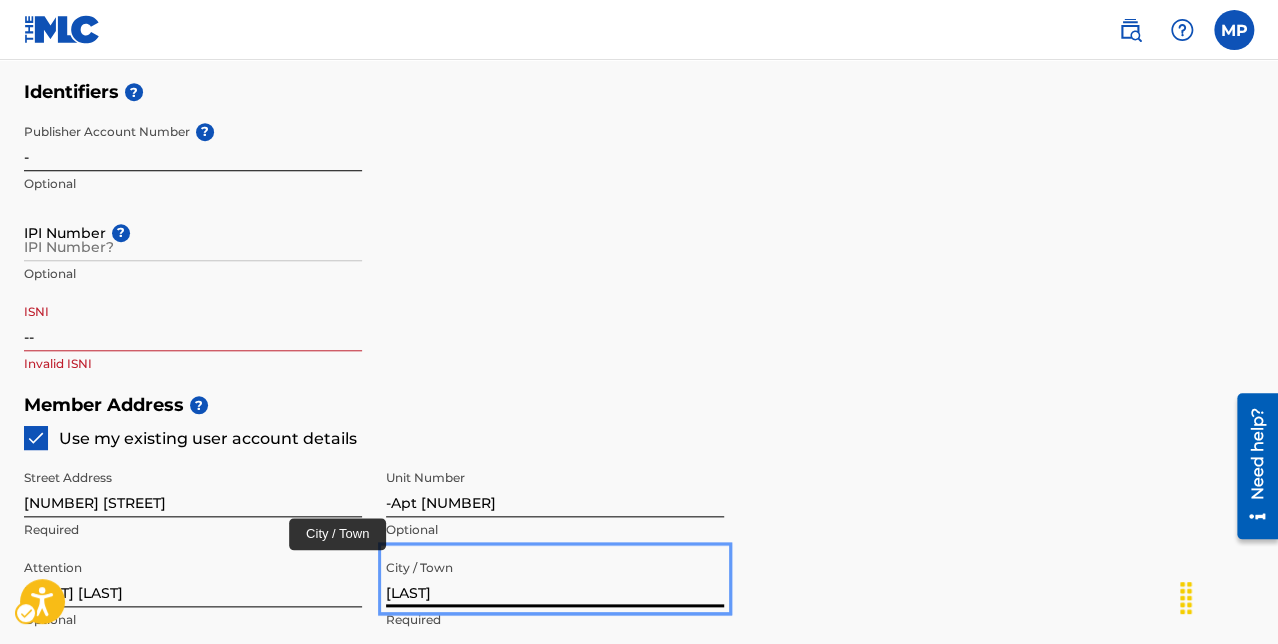 scroll, scrollTop: 940, scrollLeft: 0, axis: vertical 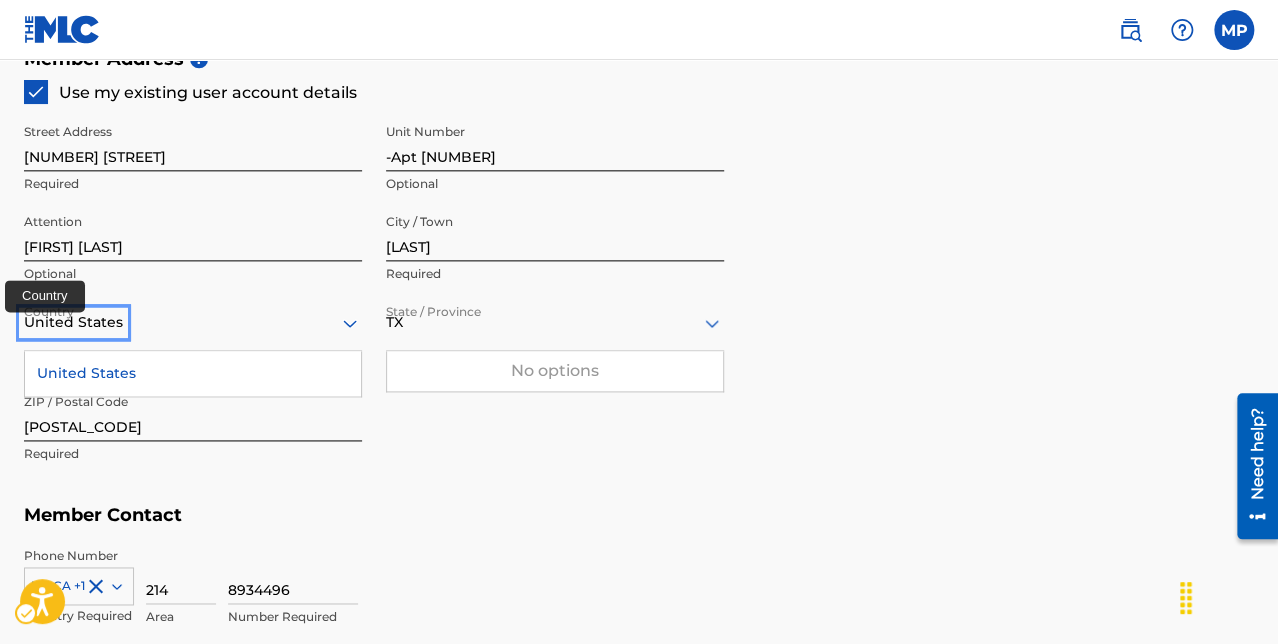 type 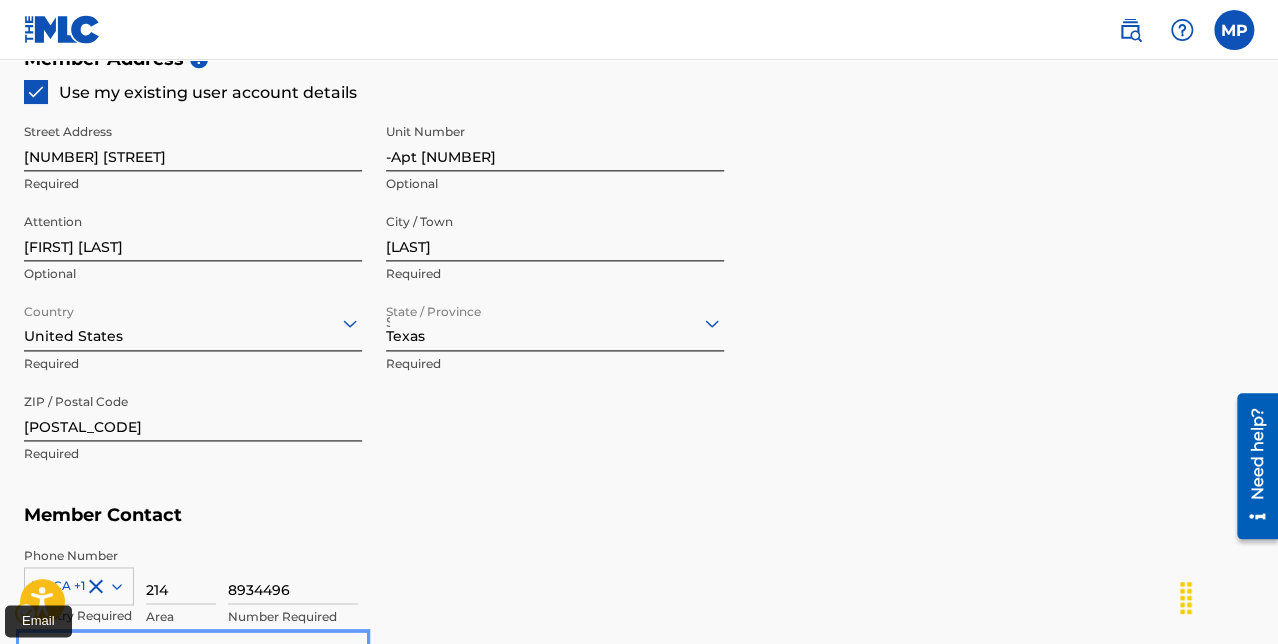 scroll, scrollTop: 989, scrollLeft: 0, axis: vertical 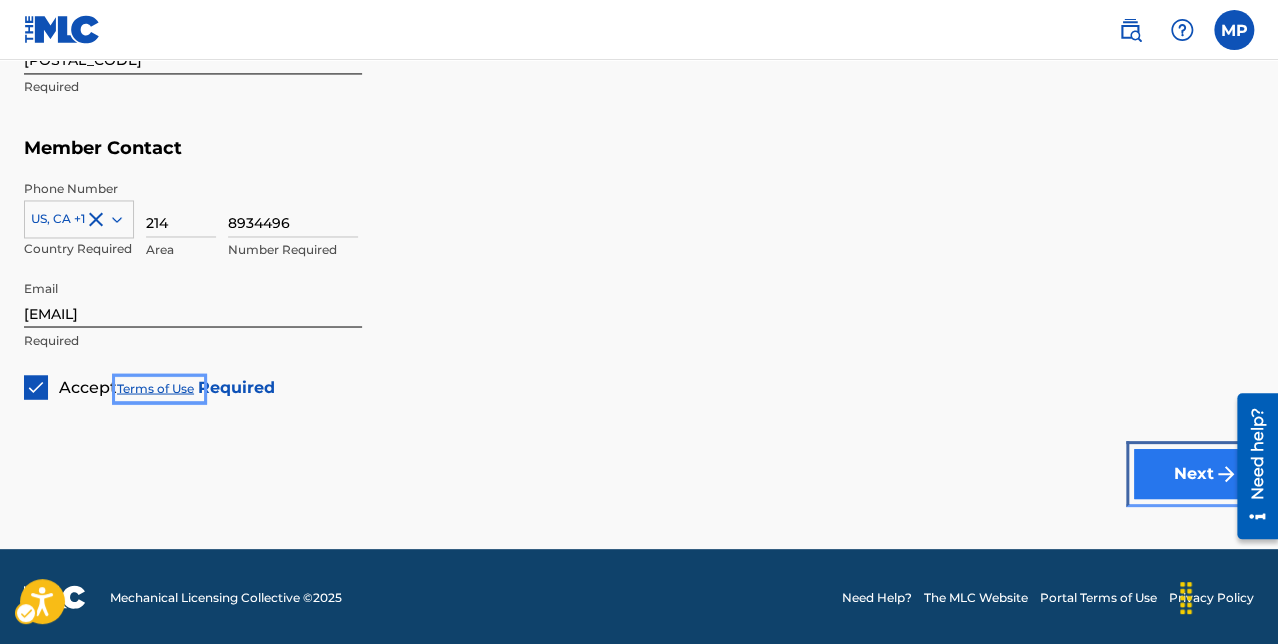 type 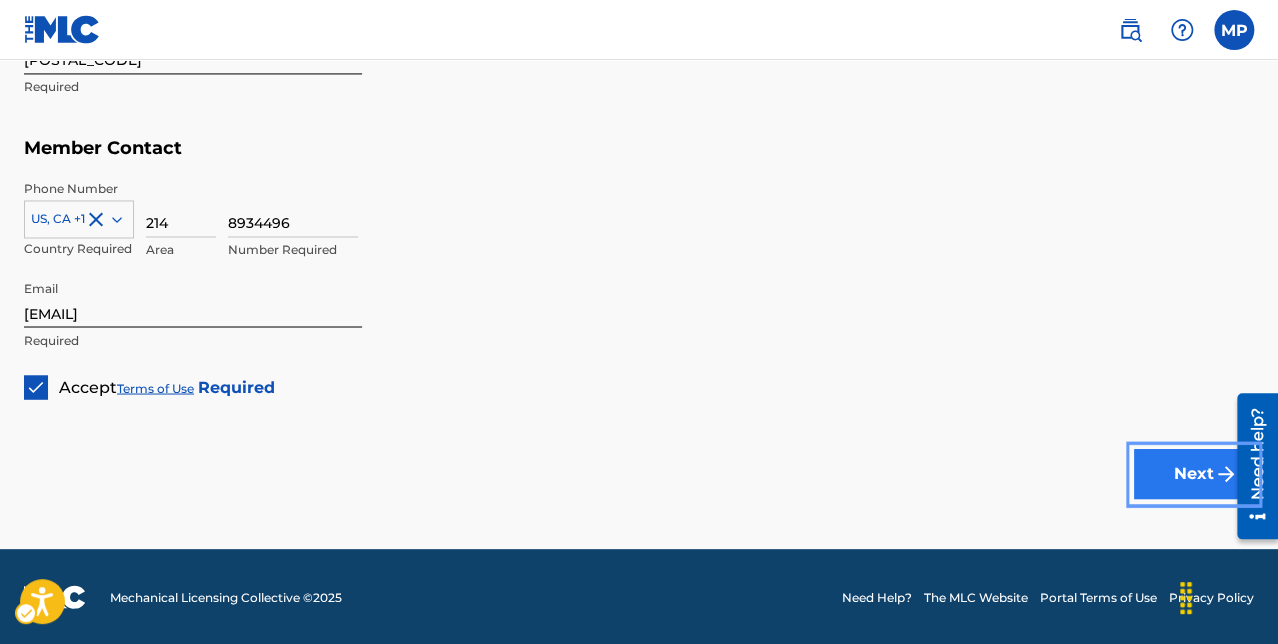 click on "Next" at bounding box center (1194, 474) 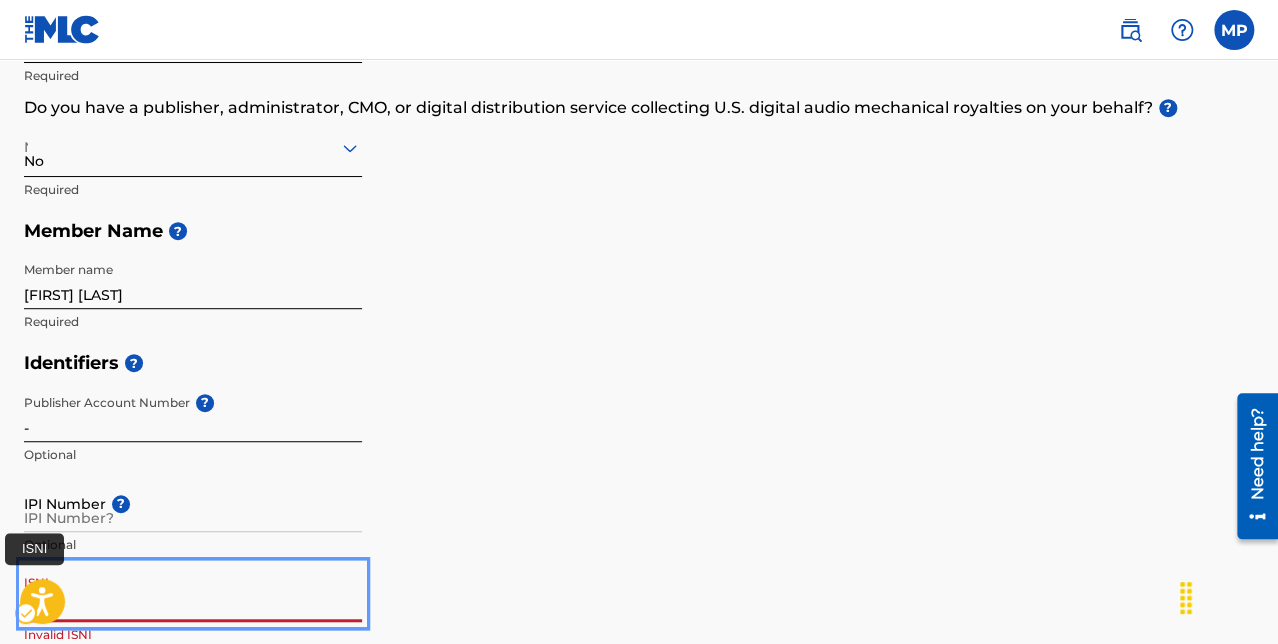 scroll, scrollTop: 676, scrollLeft: 0, axis: vertical 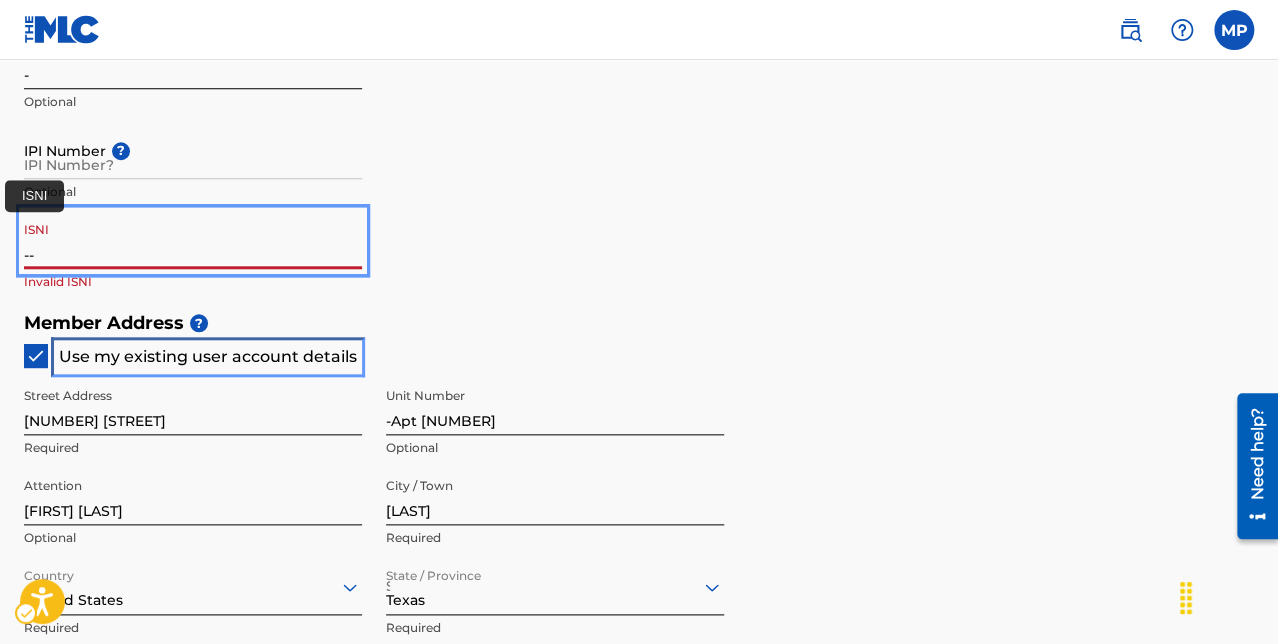 click on "Use my existing user account details" at bounding box center (208, 356) 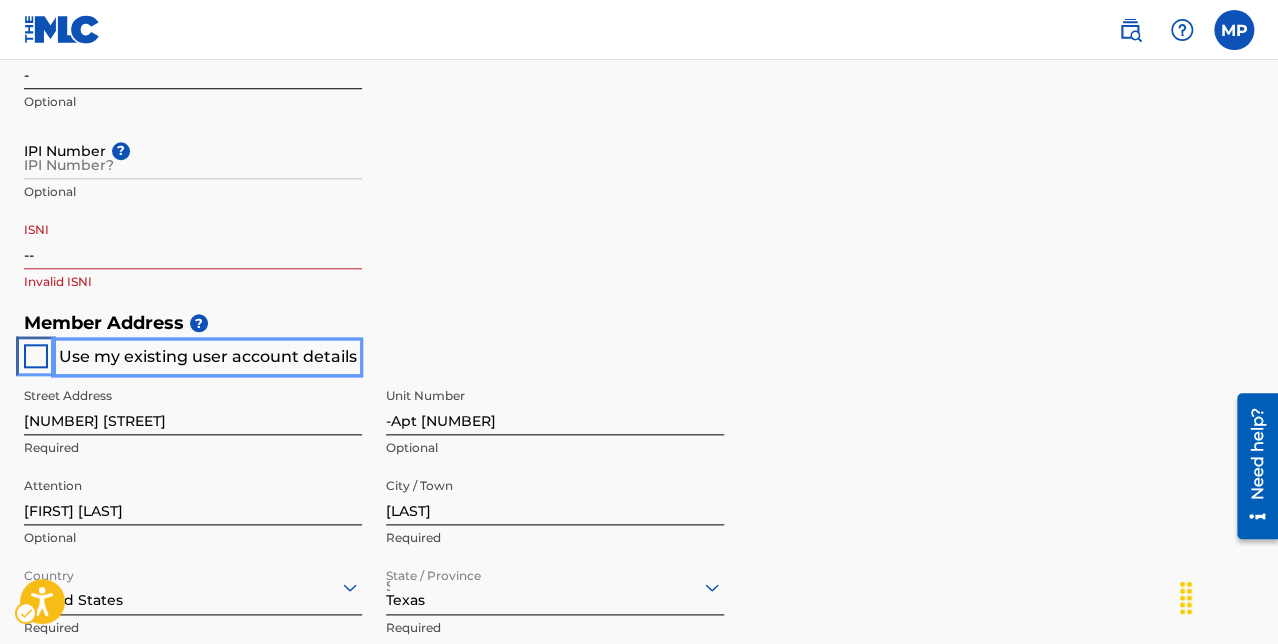 click at bounding box center (36, 356) 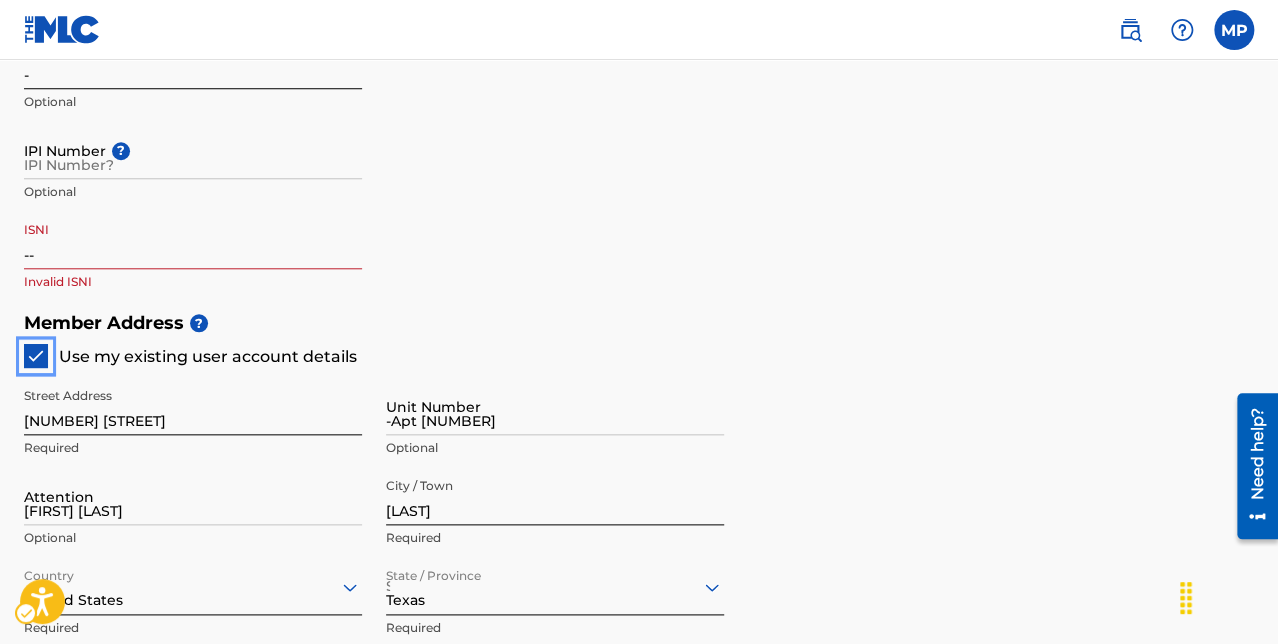 click at bounding box center [36, 356] 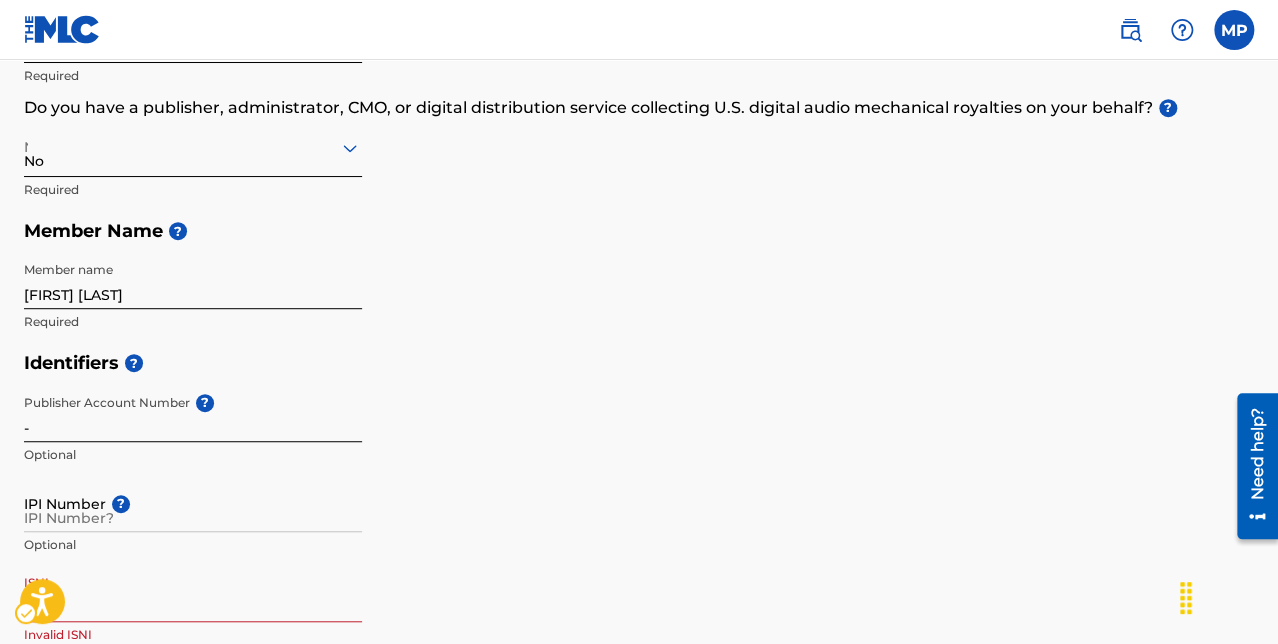 scroll, scrollTop: 676, scrollLeft: 0, axis: vertical 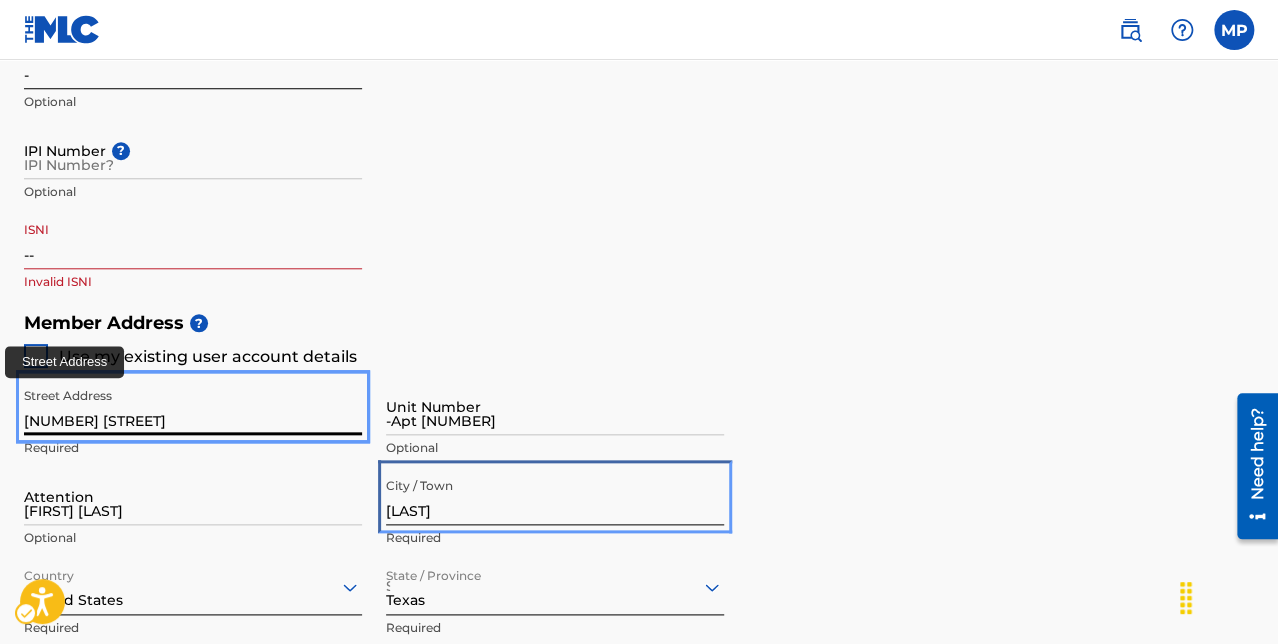 type on "[CITY]" 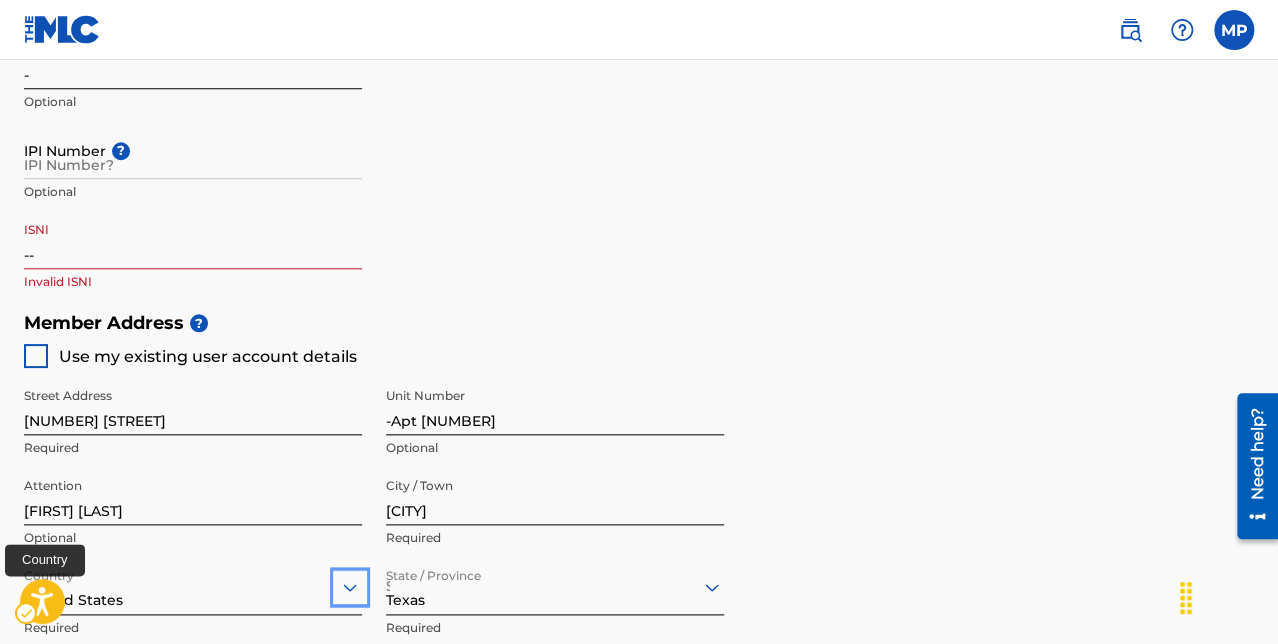 scroll, scrollTop: 1020, scrollLeft: 0, axis: vertical 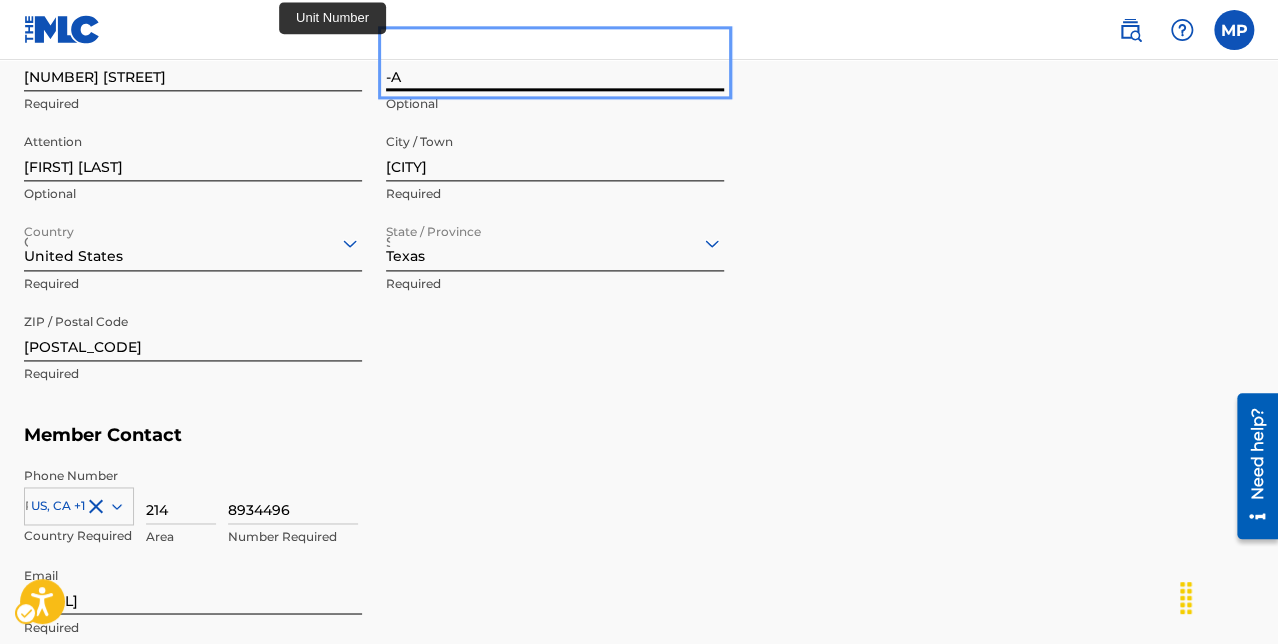 type on "-" 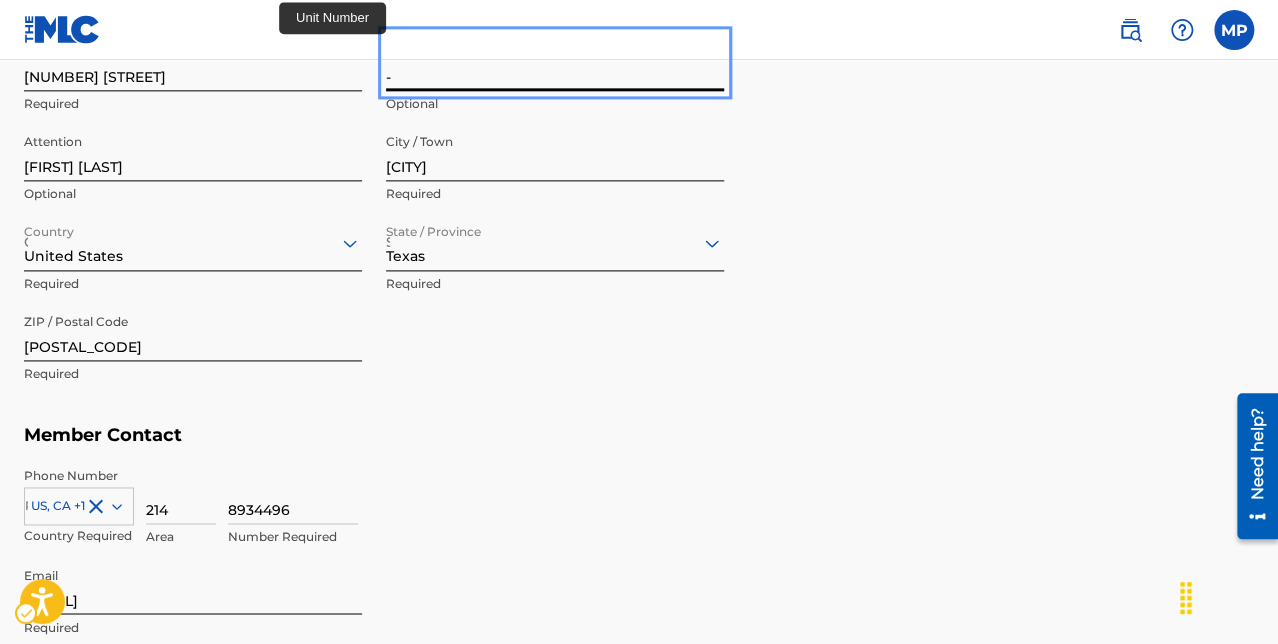 type on "-" 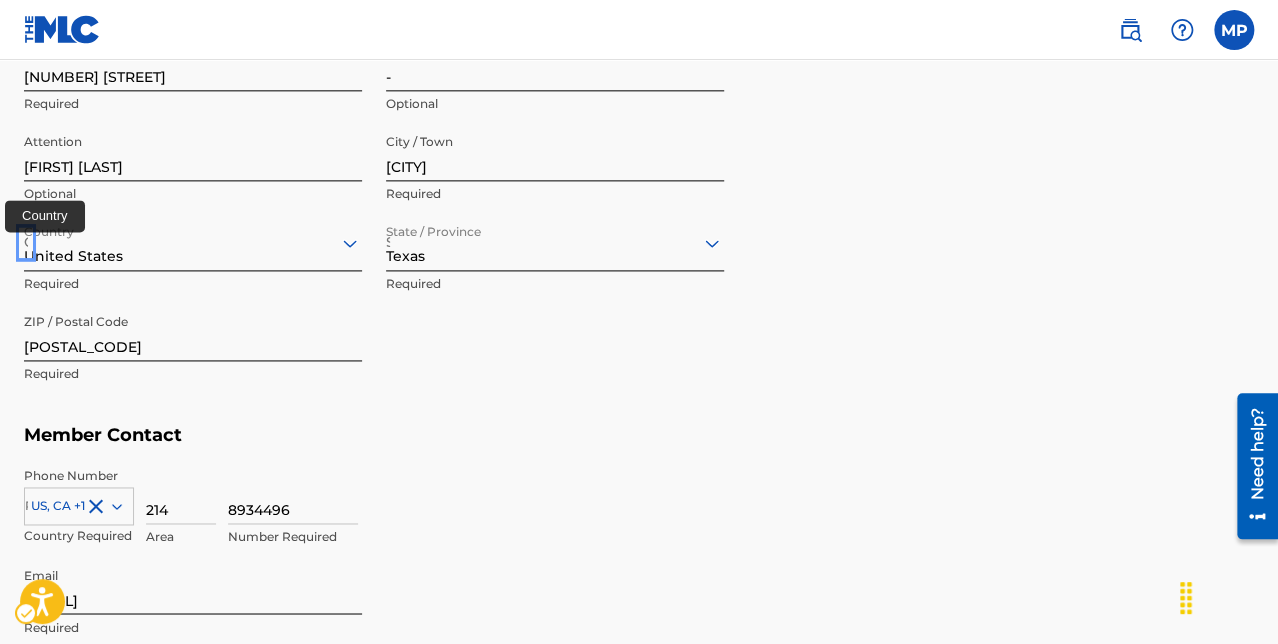 type on "United States" 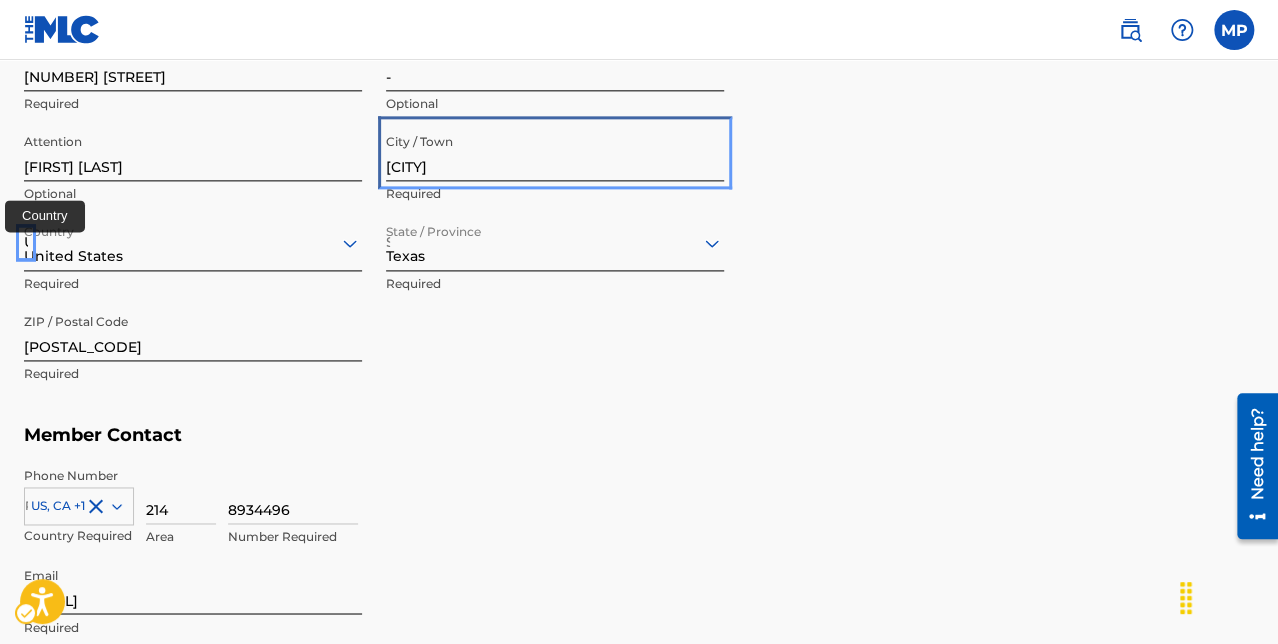 type on "[LAST]" 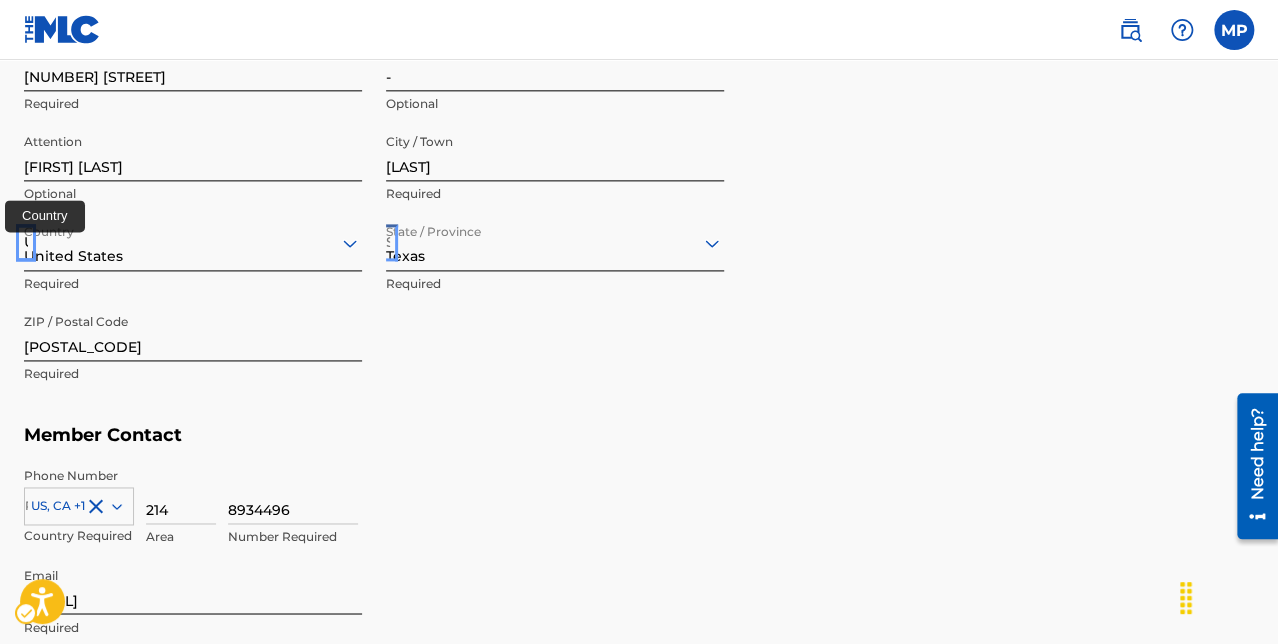 type on "TX" 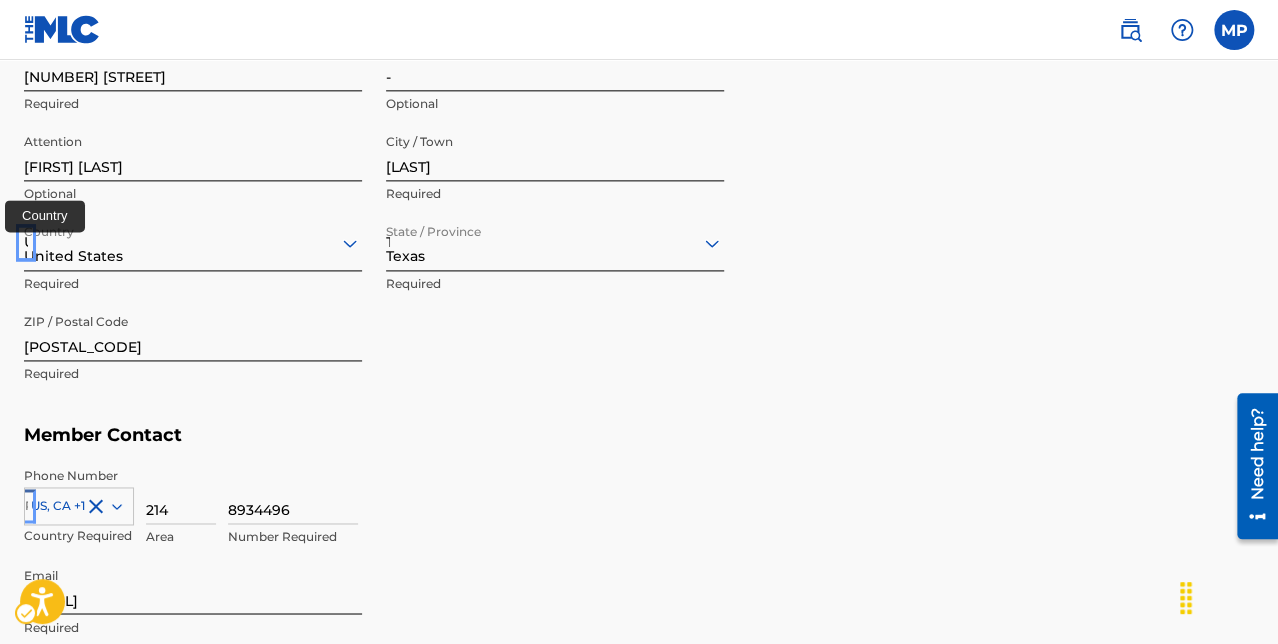 type on "1" 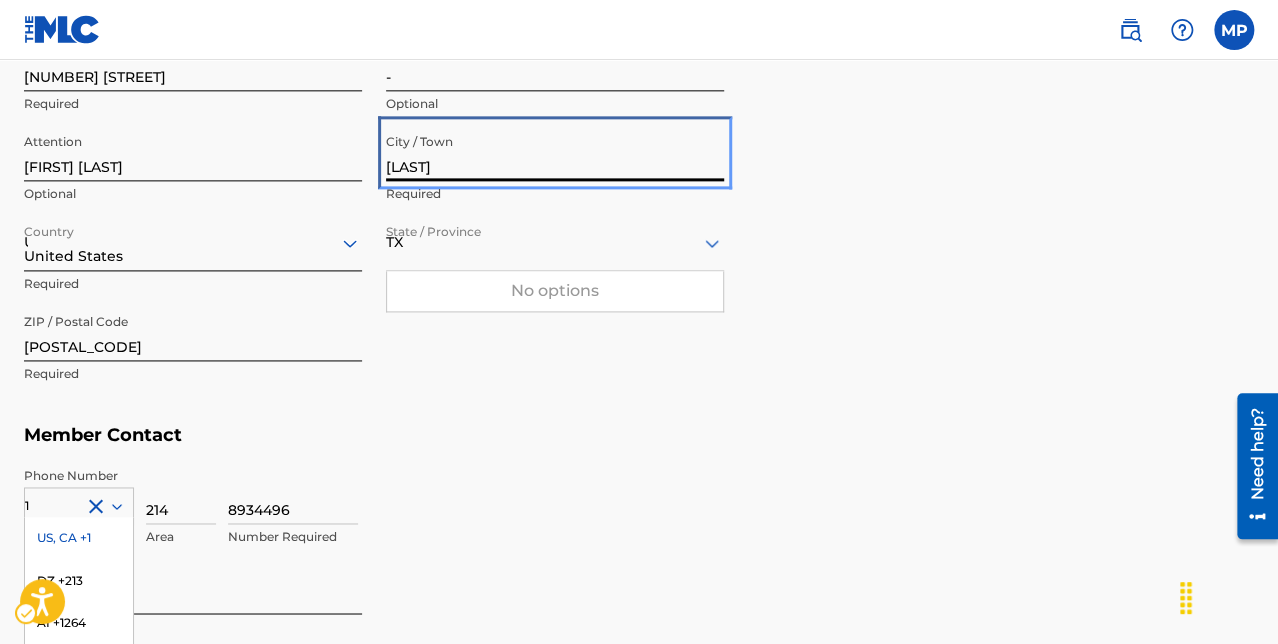 scroll, scrollTop: 1144, scrollLeft: 0, axis: vertical 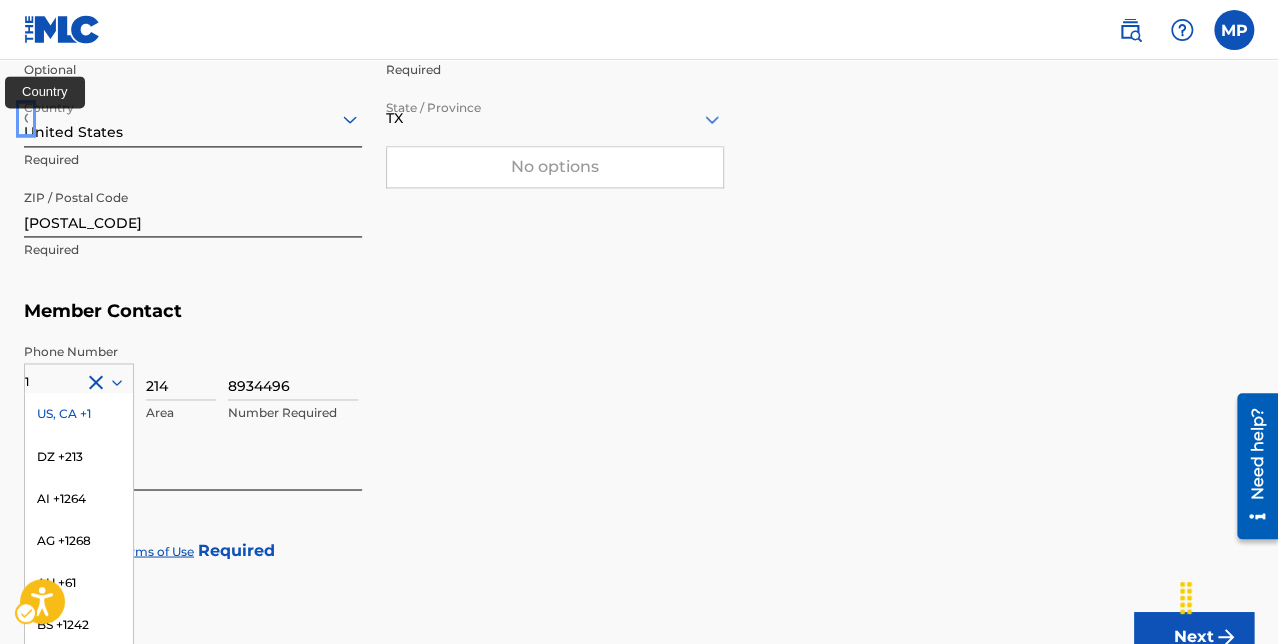 type on "United States" 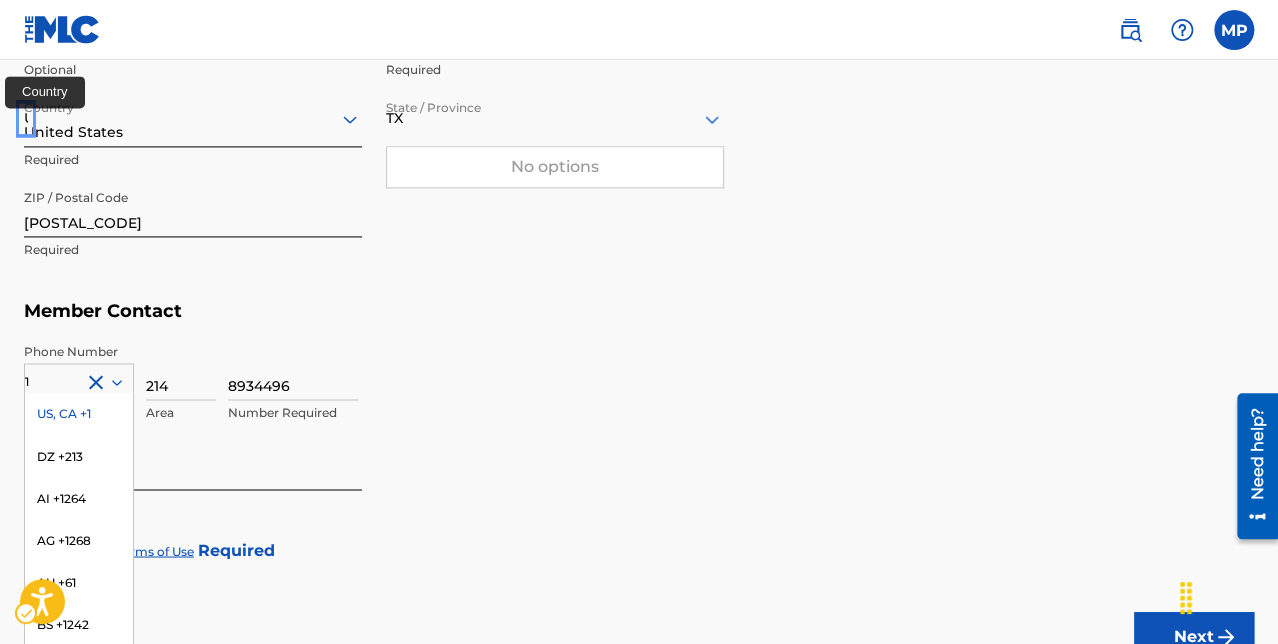 type 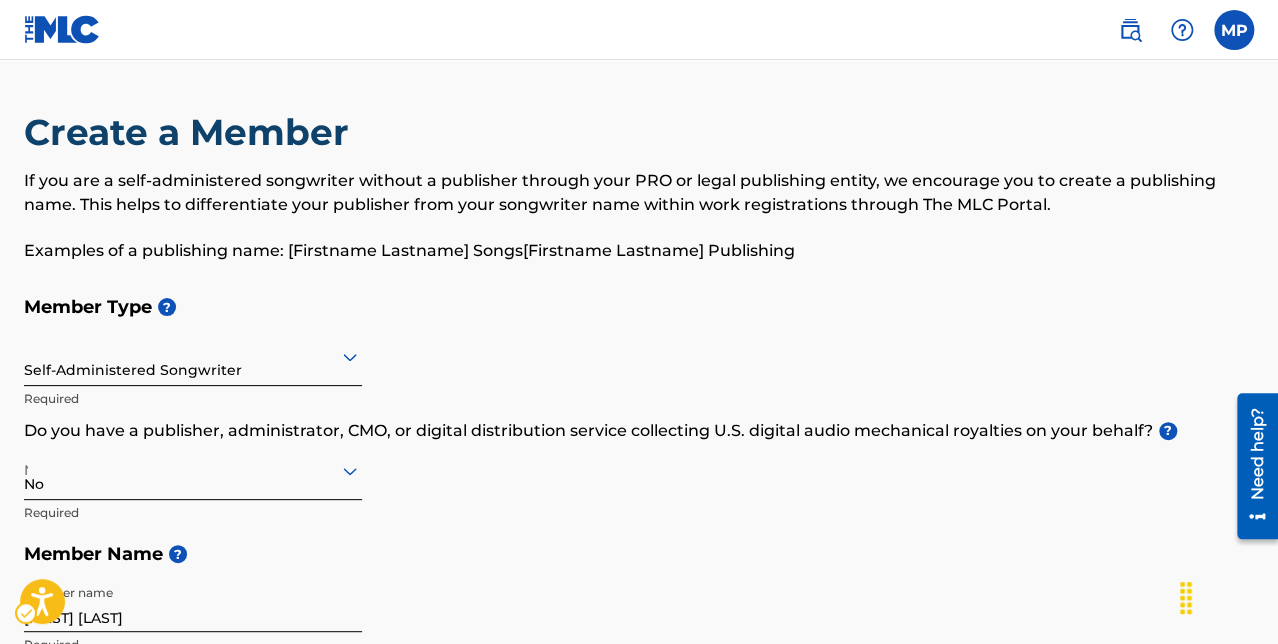 scroll, scrollTop: 323, scrollLeft: 0, axis: vertical 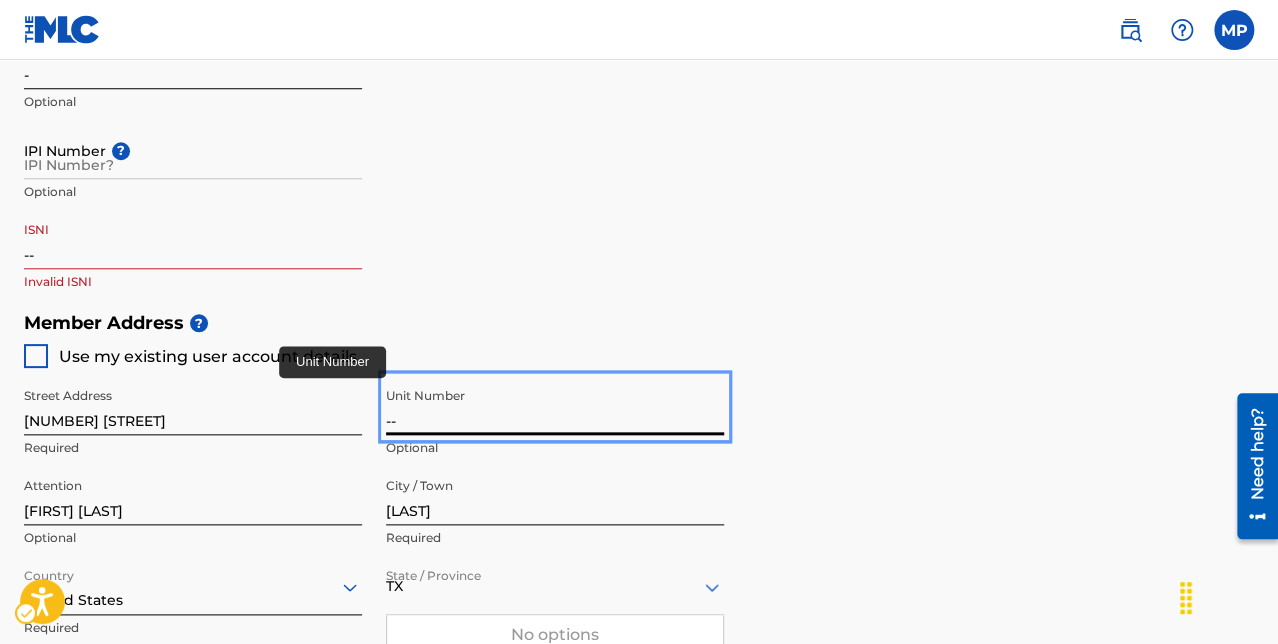 type on "--" 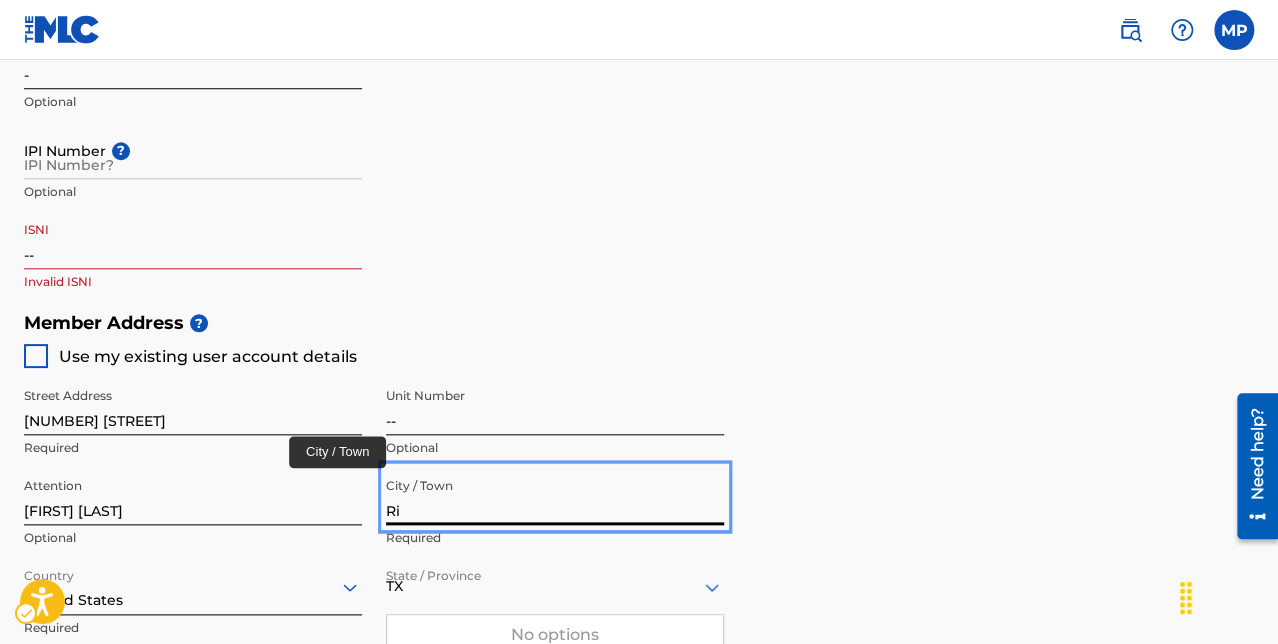 type on "R" 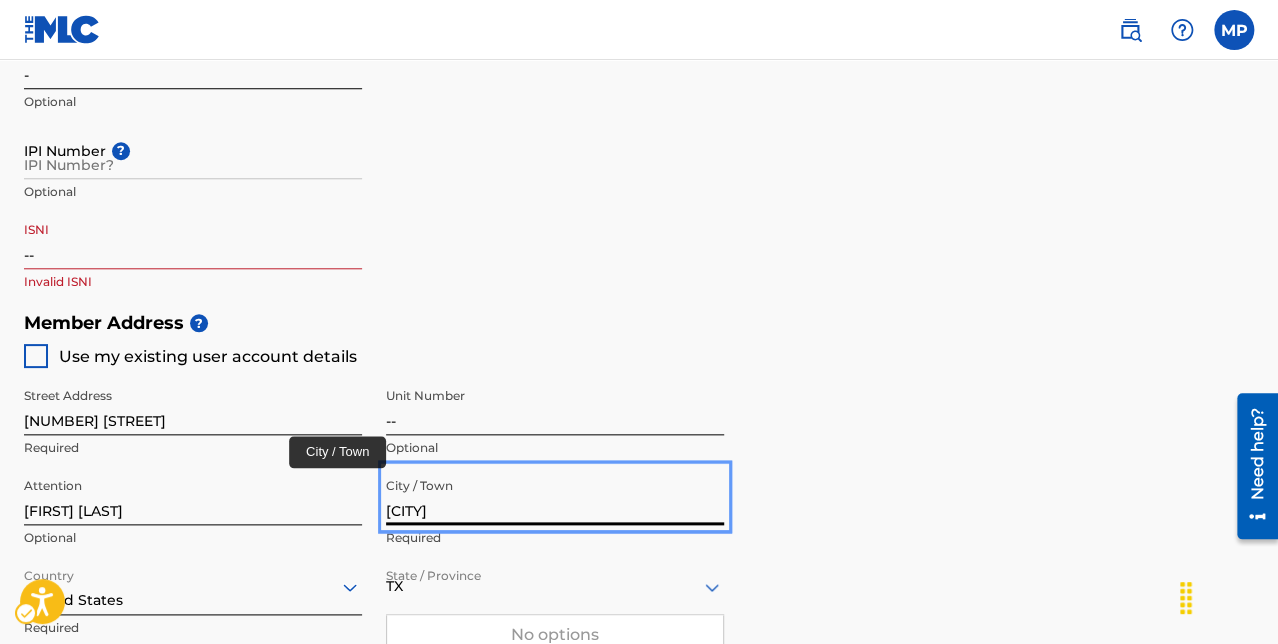 type on "[CITY]" 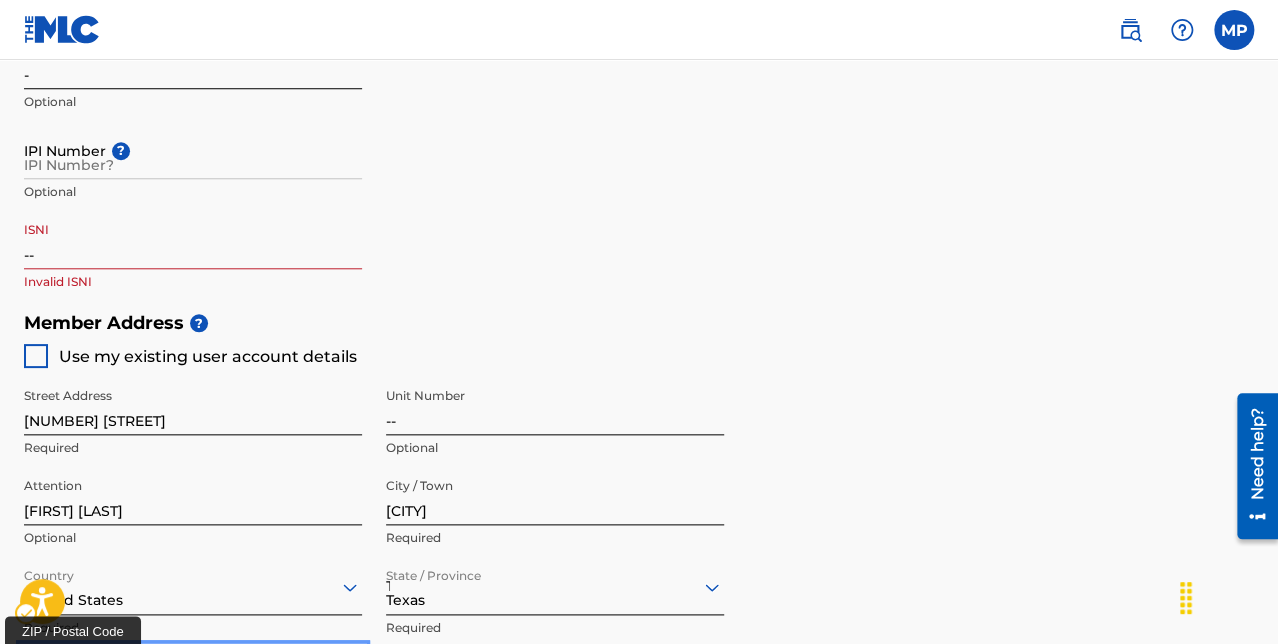 scroll, scrollTop: 1030, scrollLeft: 0, axis: vertical 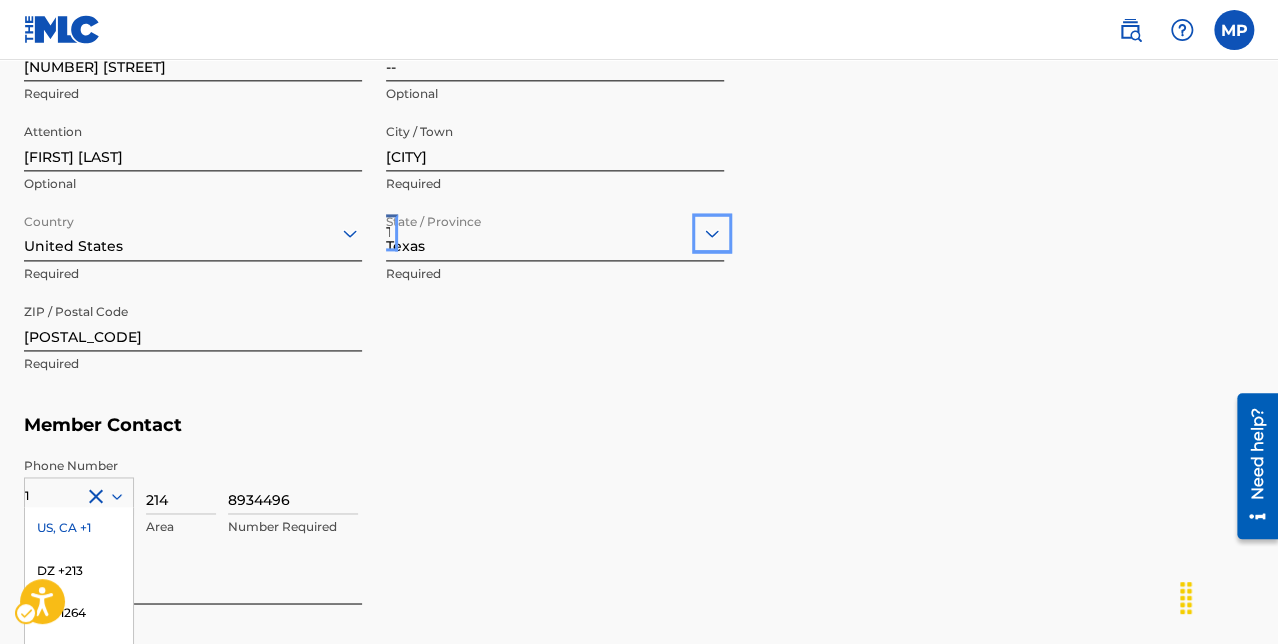 type 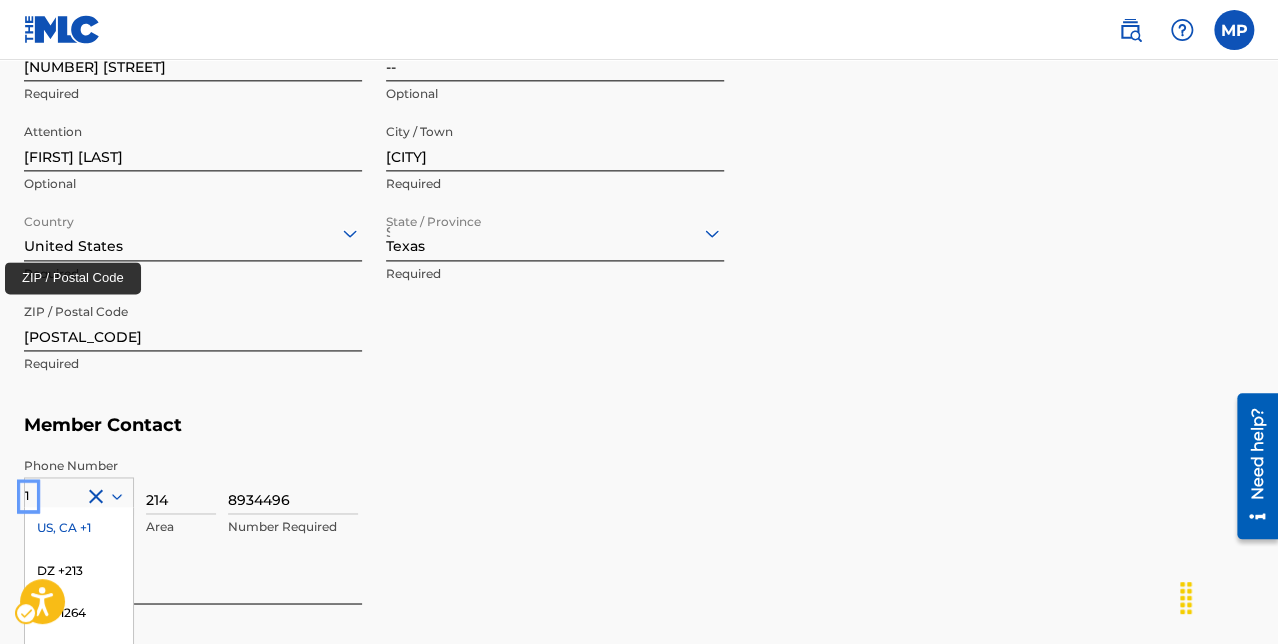 type 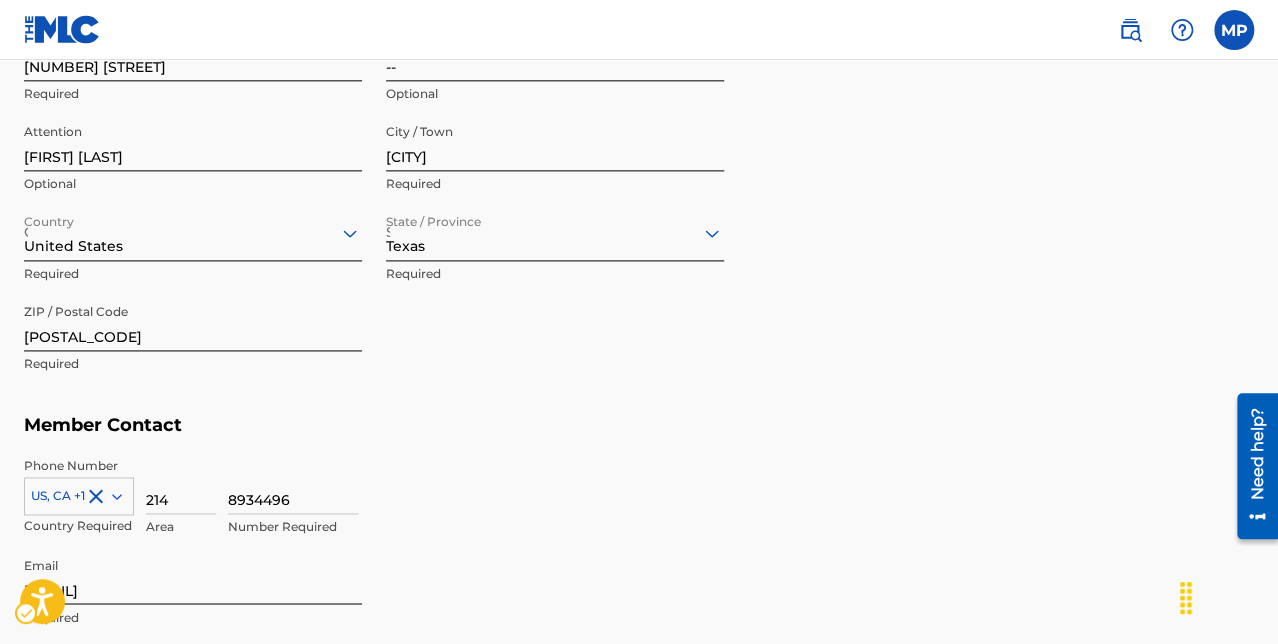 scroll, scrollTop: 1307, scrollLeft: 0, axis: vertical 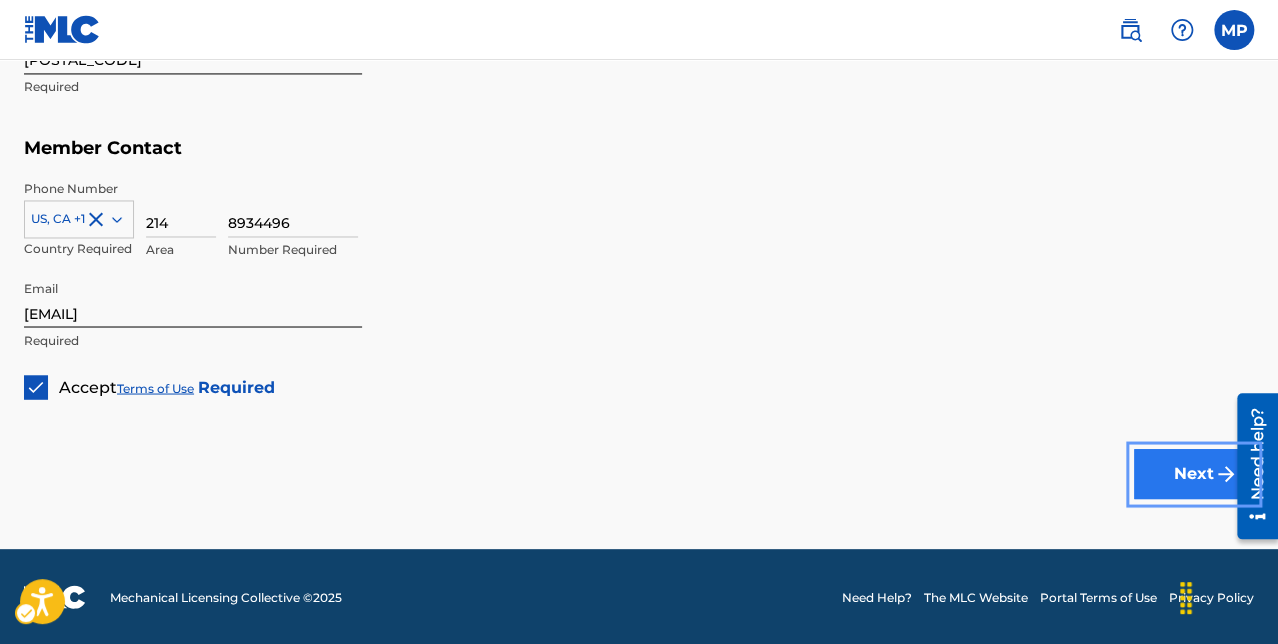 click on "Next" at bounding box center [1194, 474] 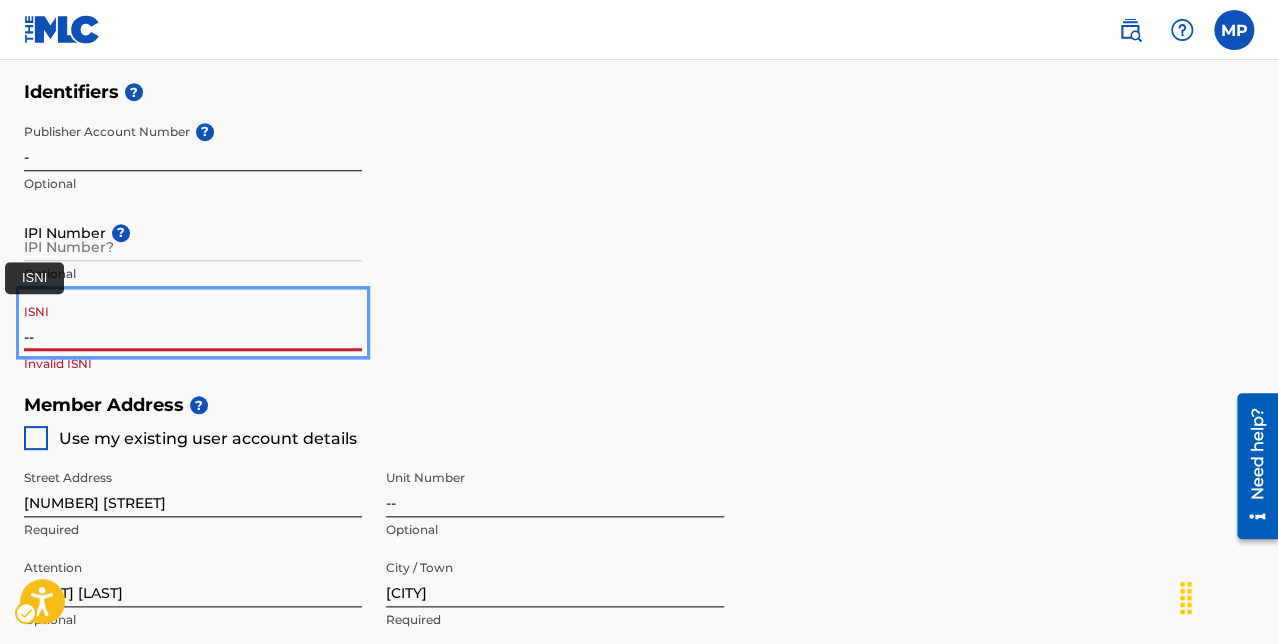 scroll, scrollTop: 281, scrollLeft: 0, axis: vertical 